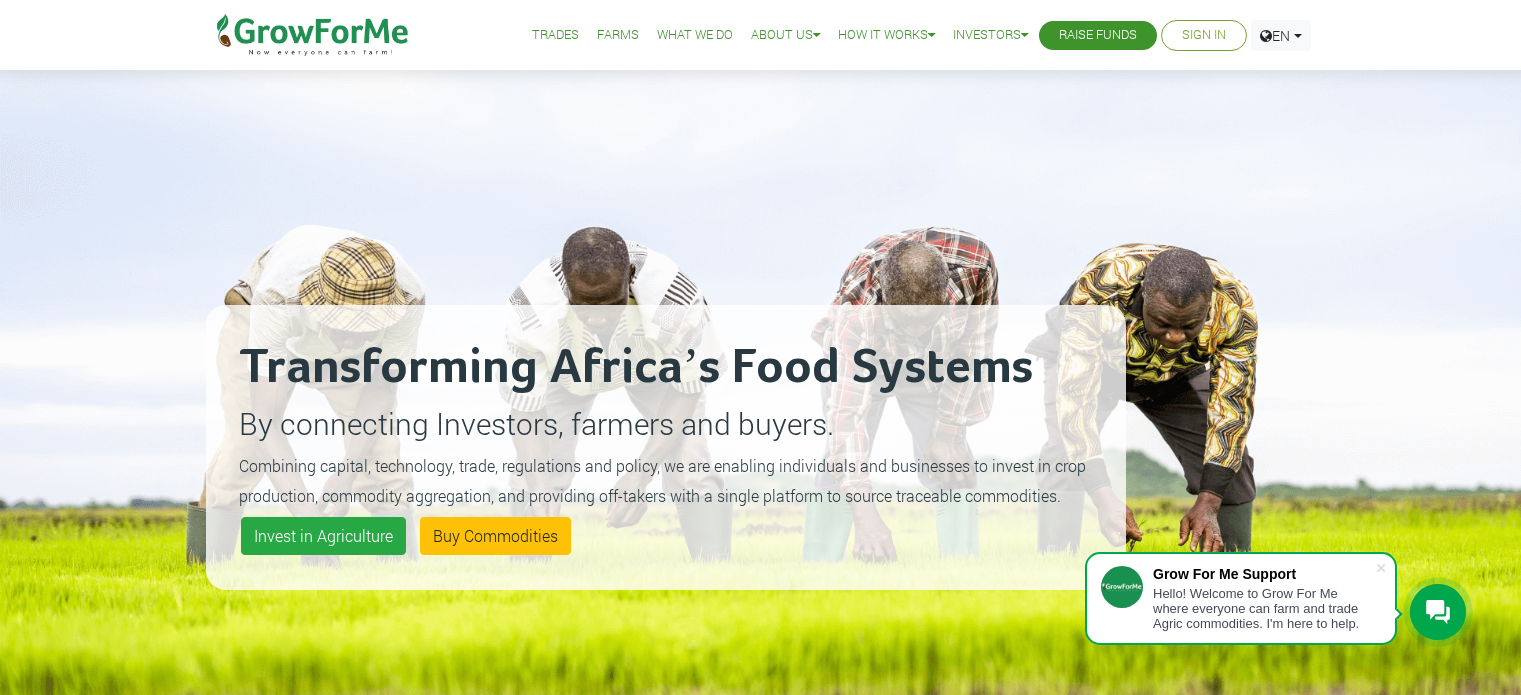 scroll, scrollTop: 0, scrollLeft: 0, axis: both 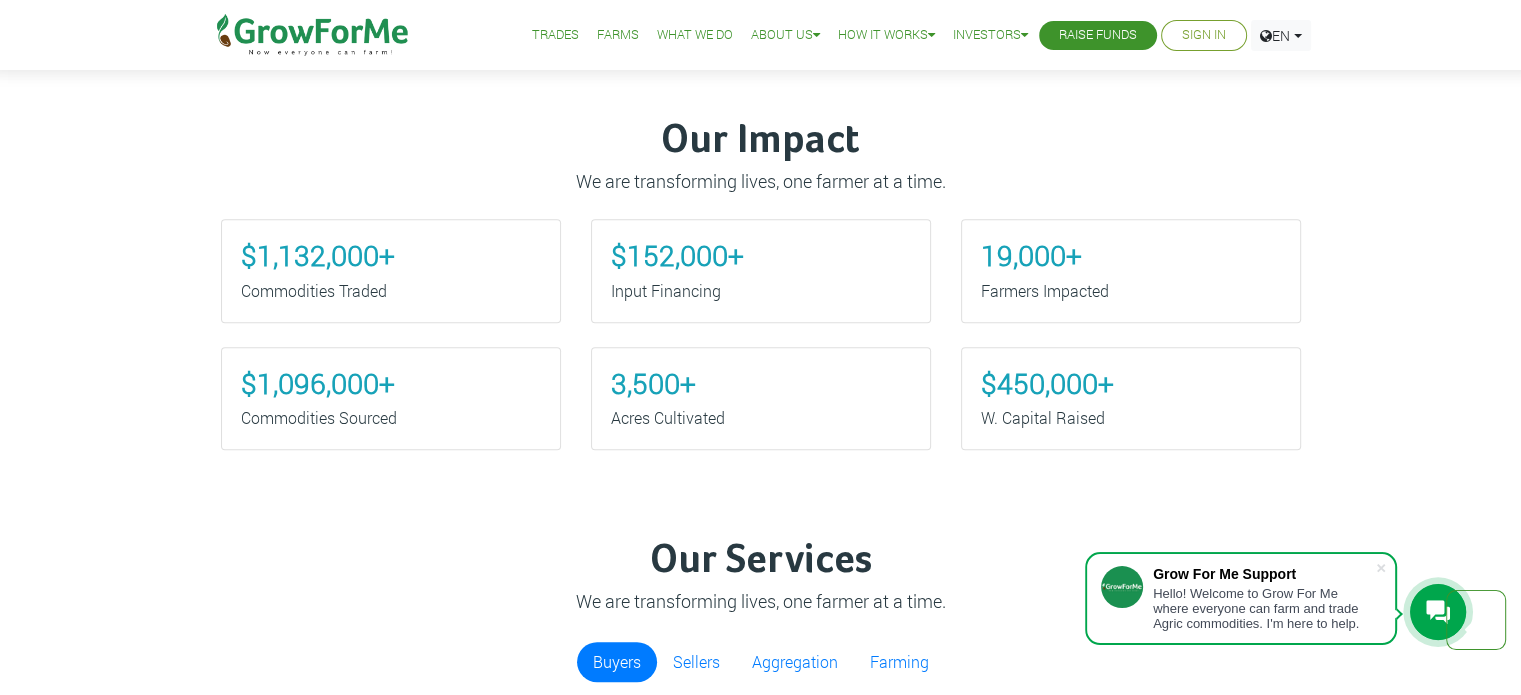 click on "Trades" at bounding box center (555, 35) 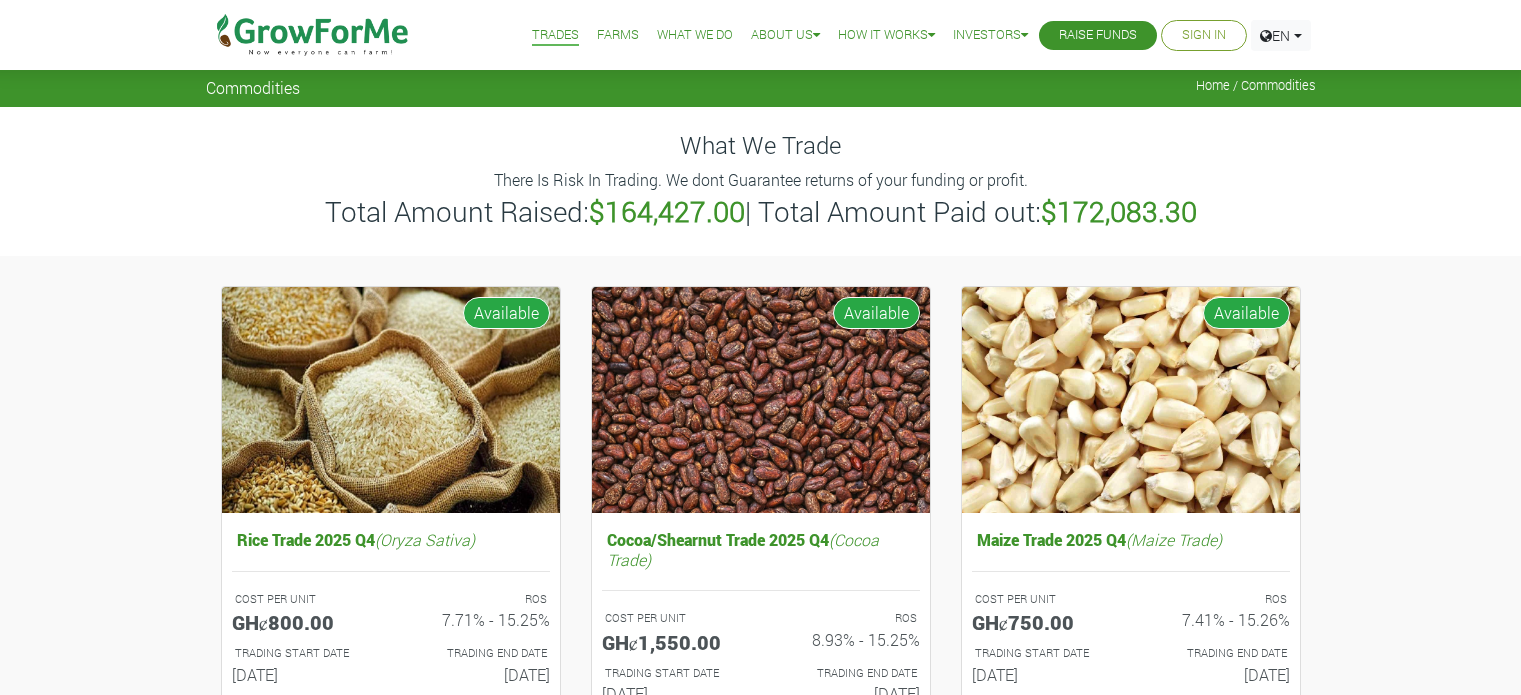scroll, scrollTop: 0, scrollLeft: 0, axis: both 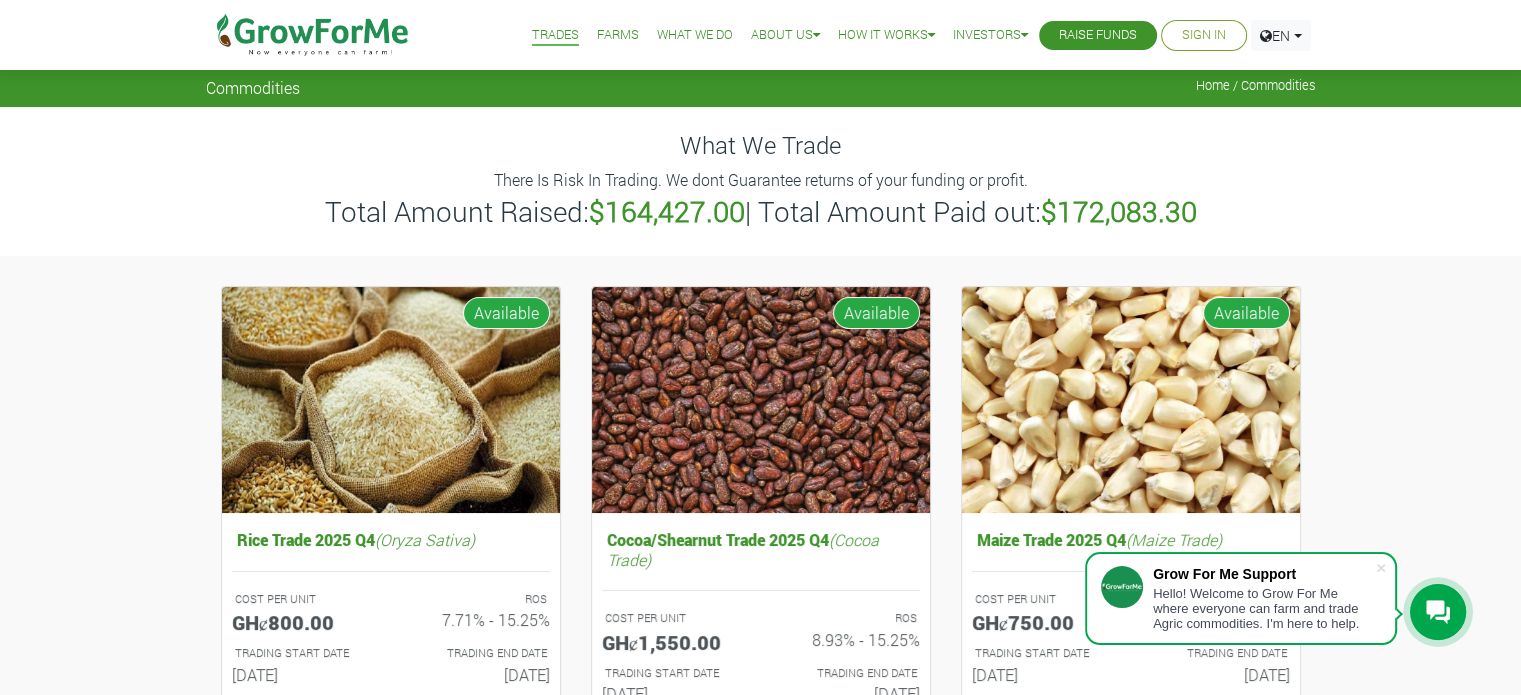 click on "Farms" at bounding box center [618, 35] 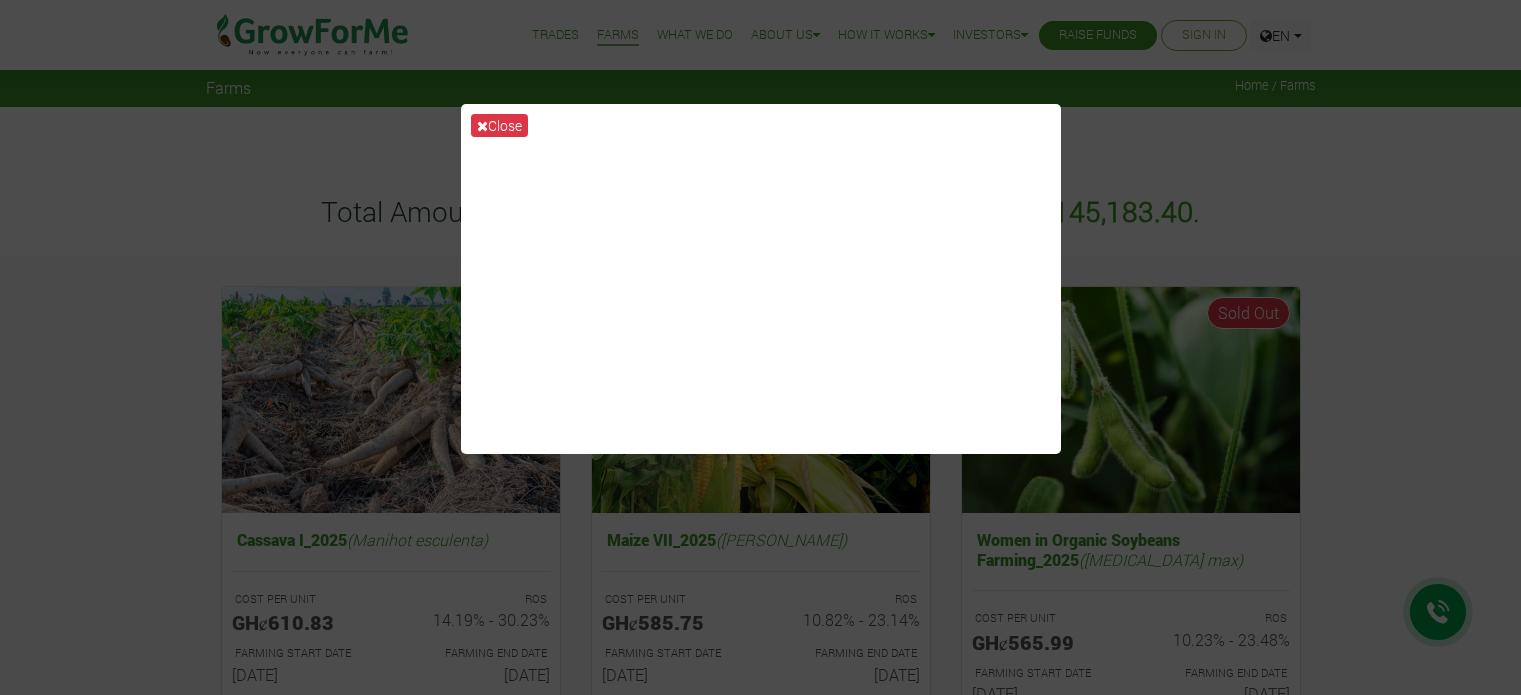 scroll, scrollTop: 0, scrollLeft: 0, axis: both 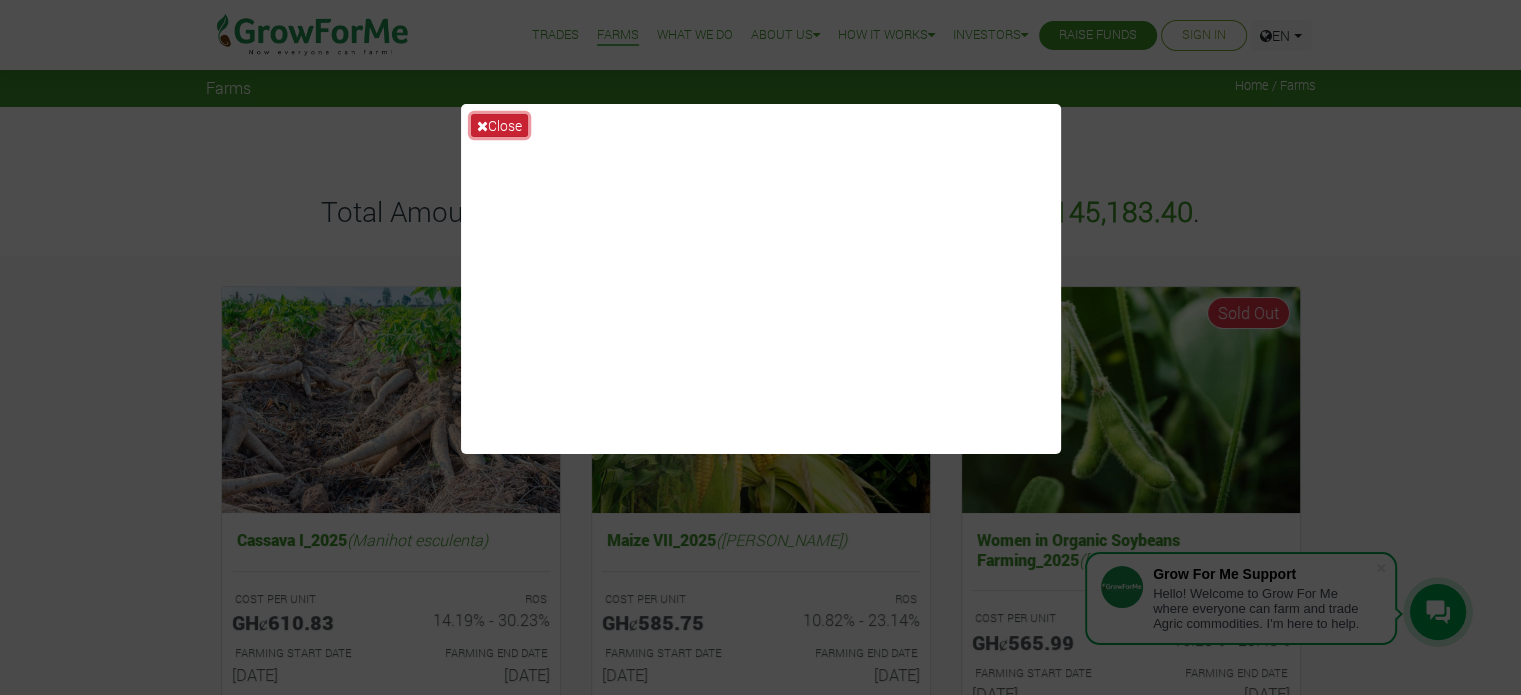 click on "Close" at bounding box center [499, 125] 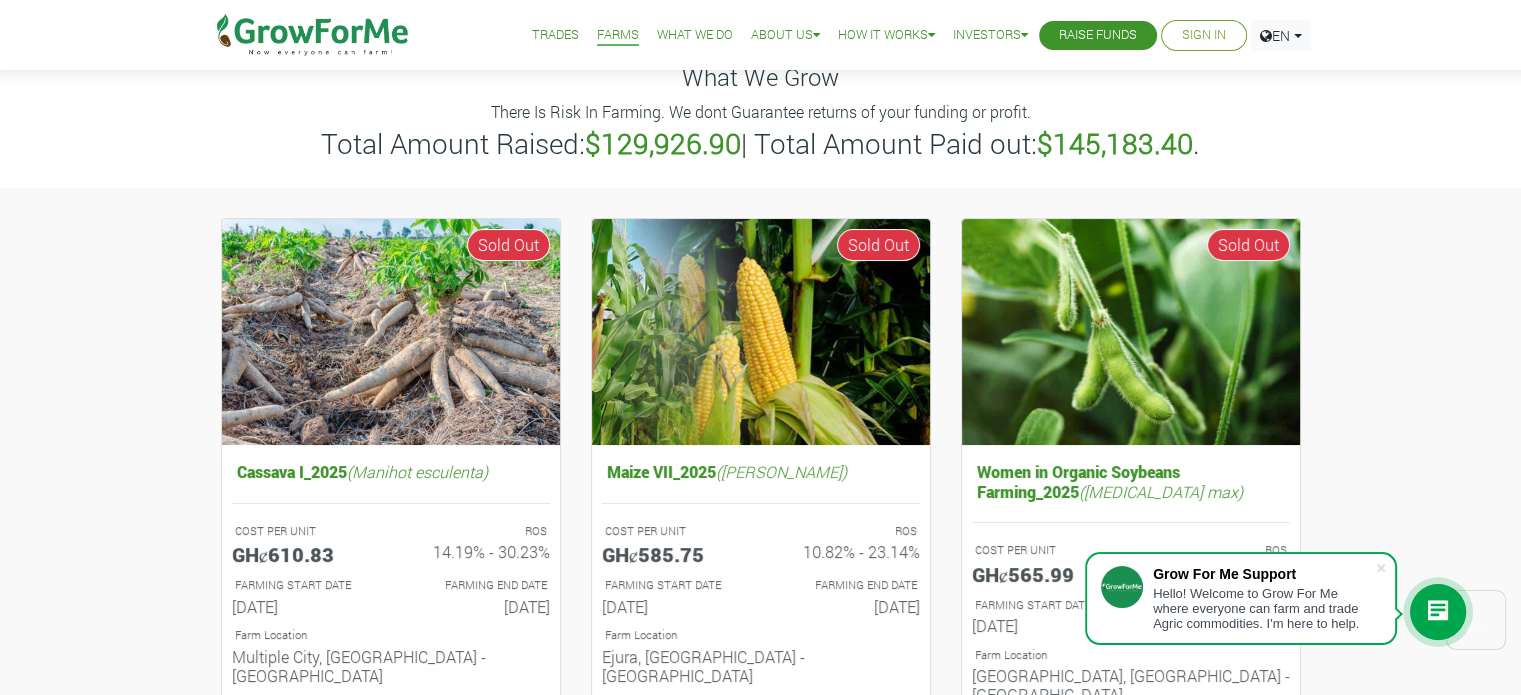 scroll, scrollTop: 0, scrollLeft: 0, axis: both 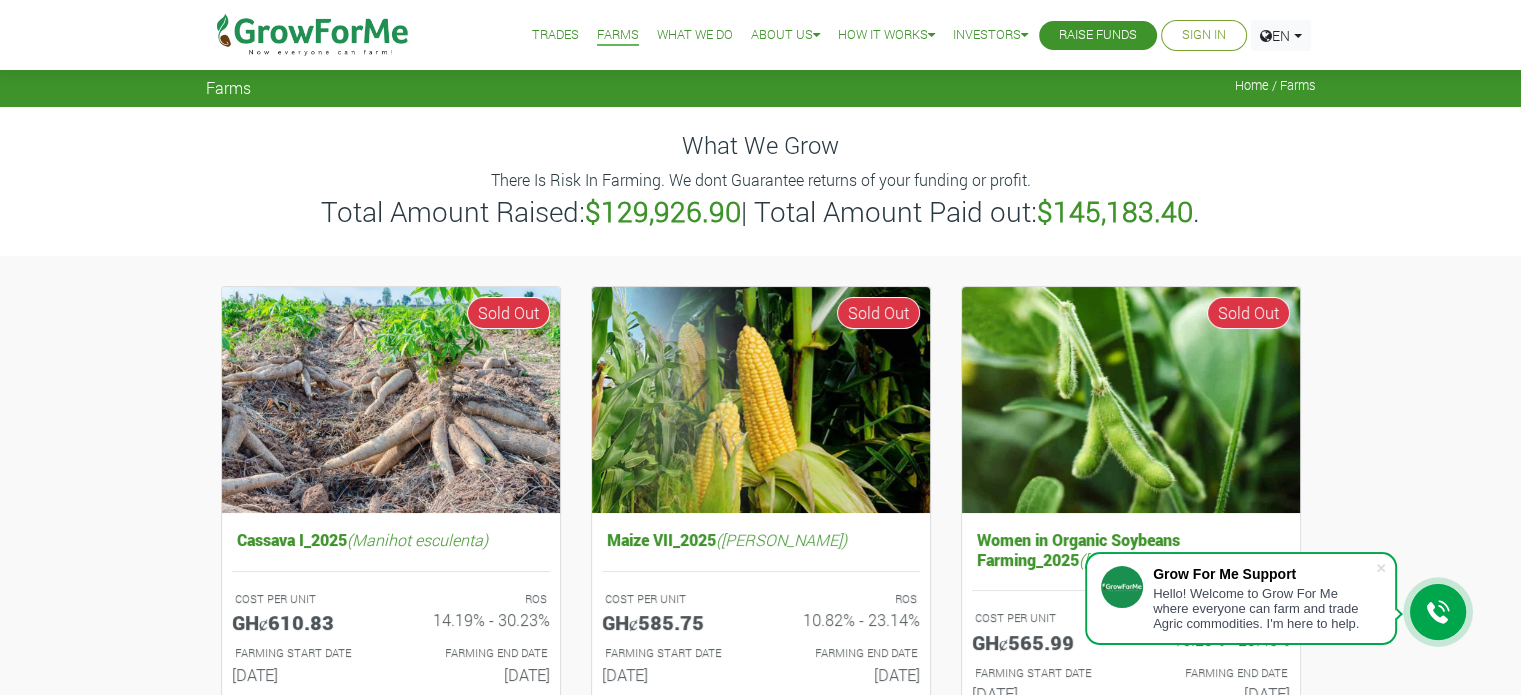 click on "What We Do" at bounding box center [695, 35] 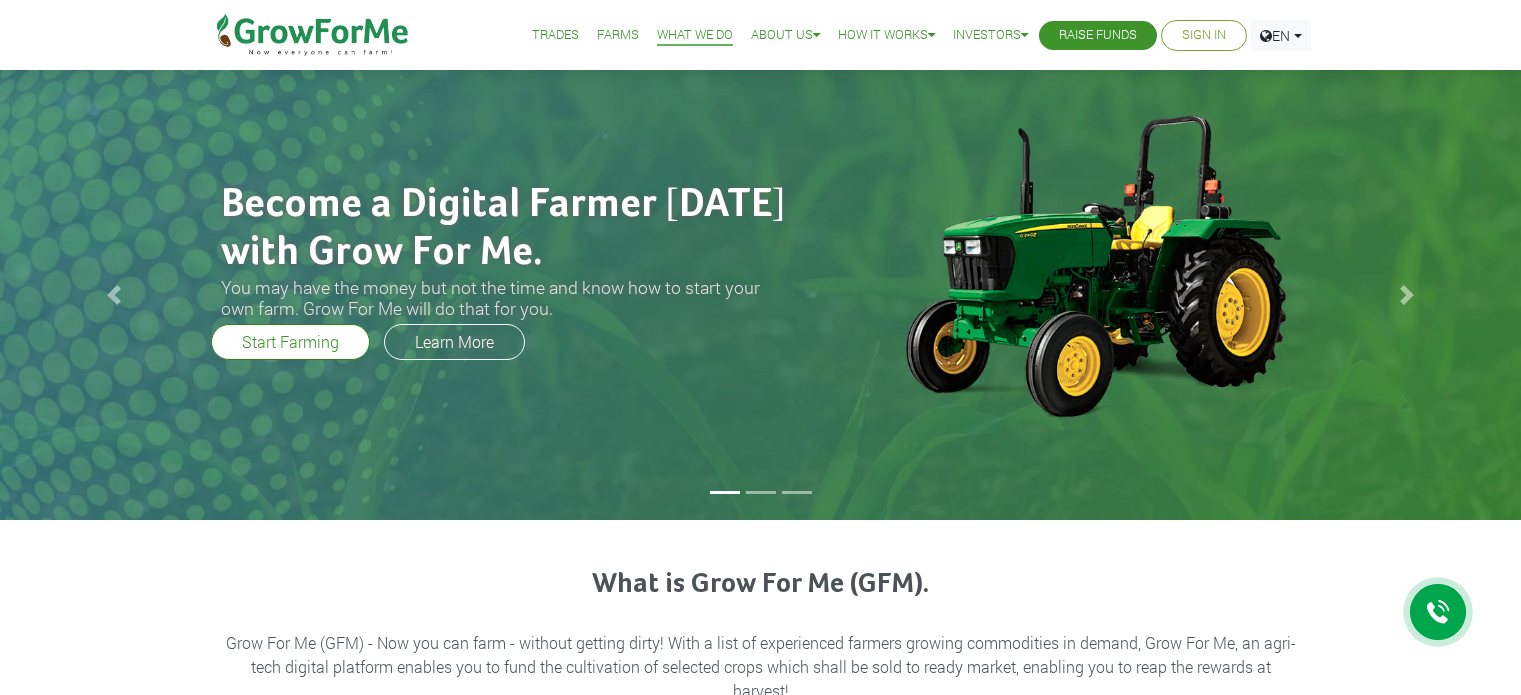 scroll, scrollTop: 0, scrollLeft: 0, axis: both 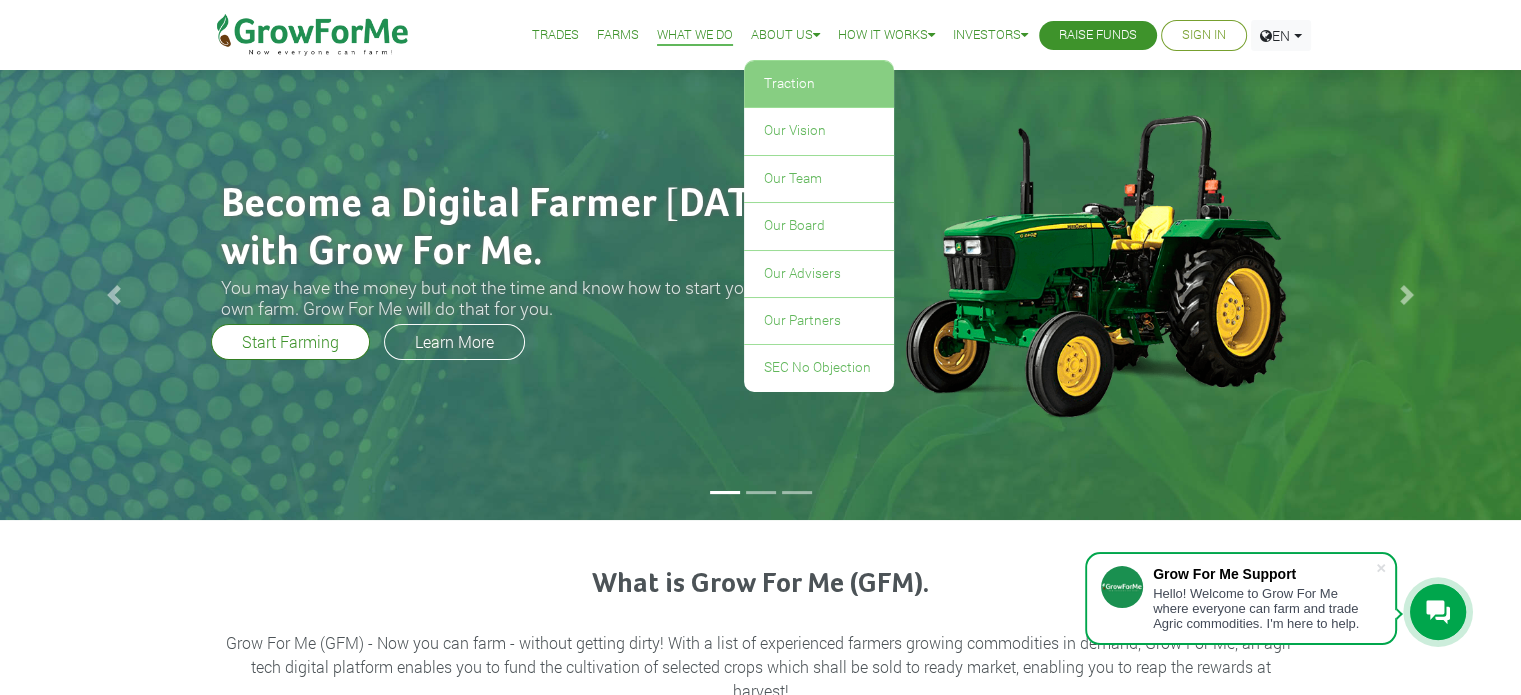 click on "Traction" at bounding box center [819, 84] 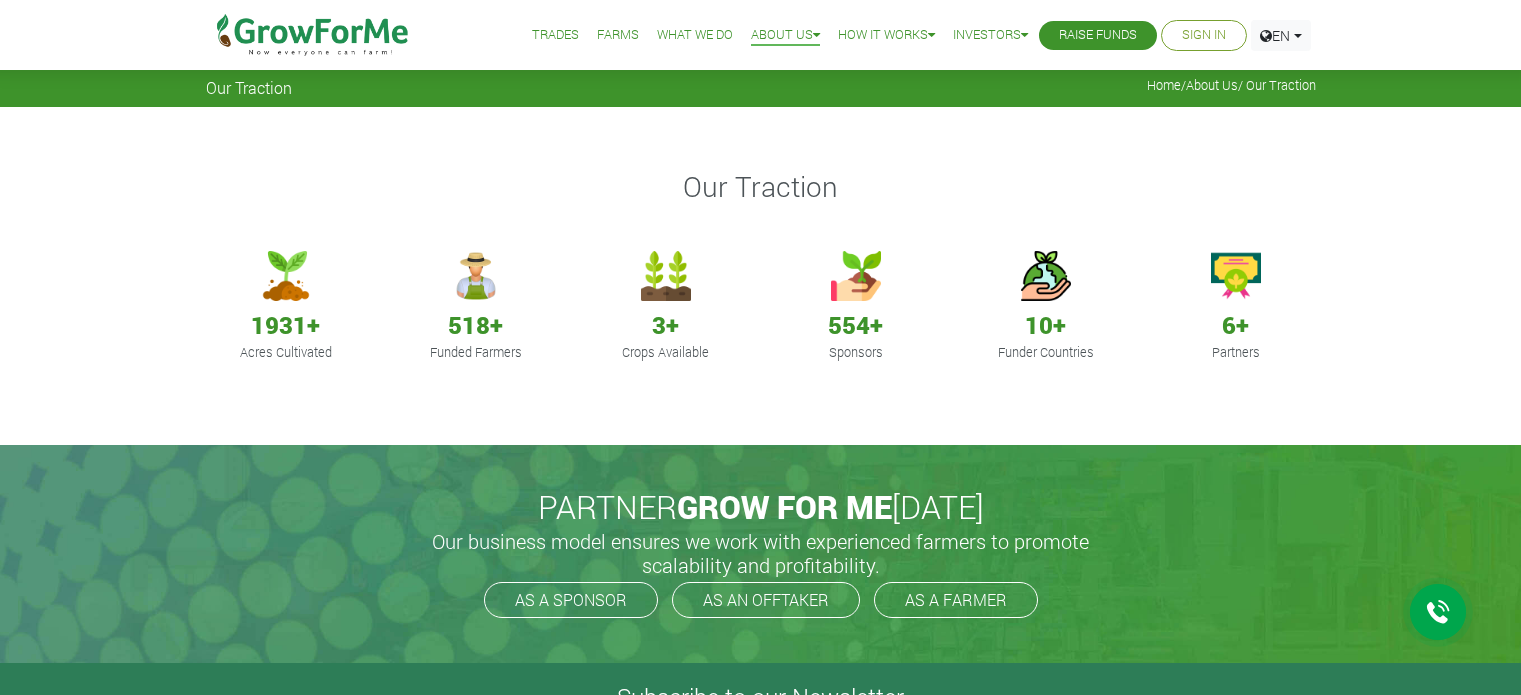 scroll, scrollTop: 0, scrollLeft: 0, axis: both 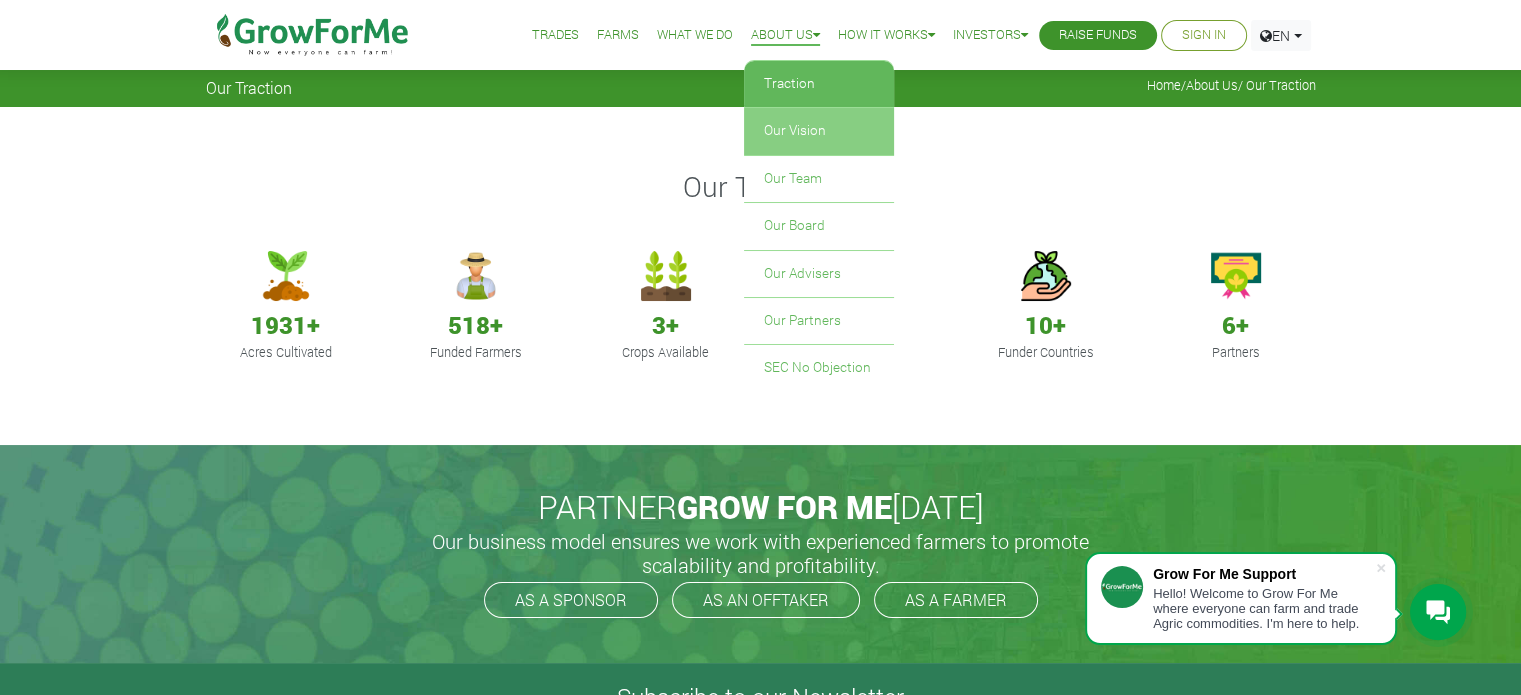 click on "Our Vision" at bounding box center [819, 131] 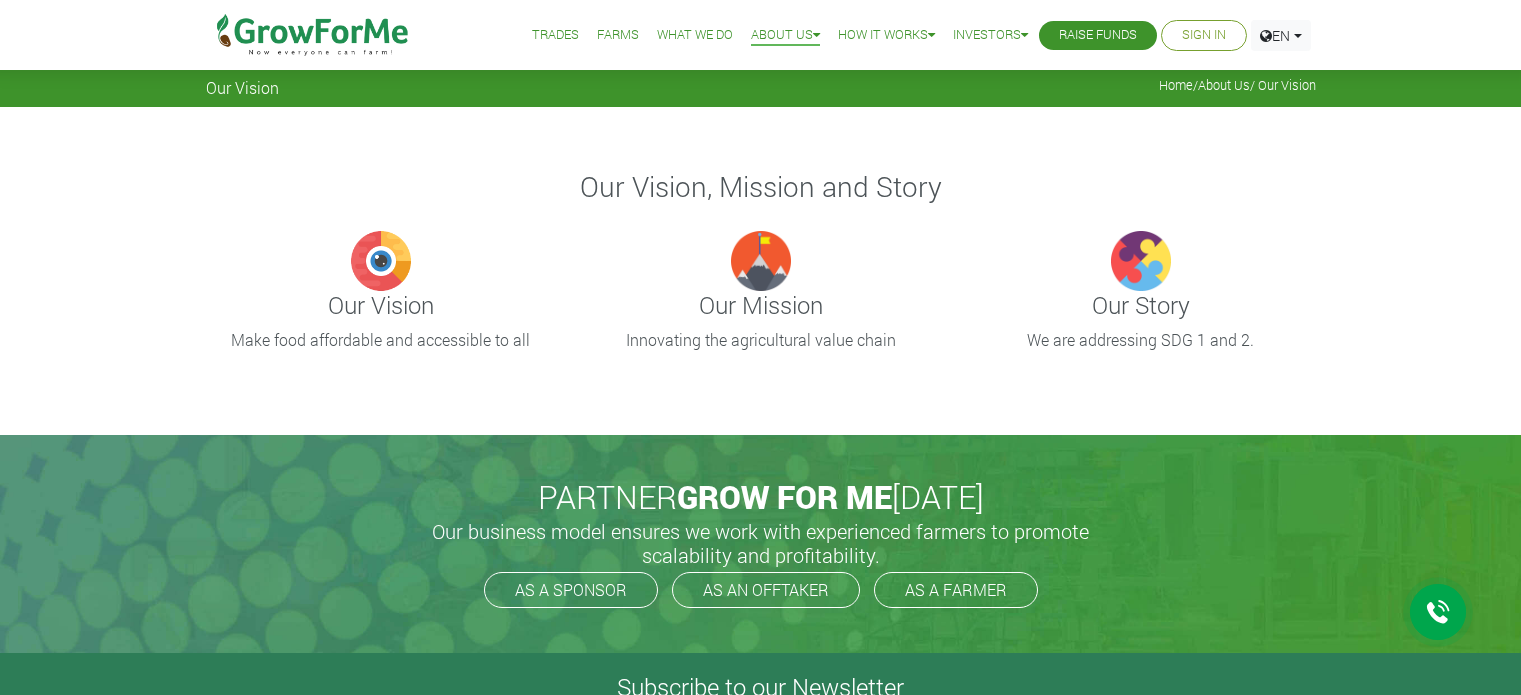 scroll, scrollTop: 0, scrollLeft: 0, axis: both 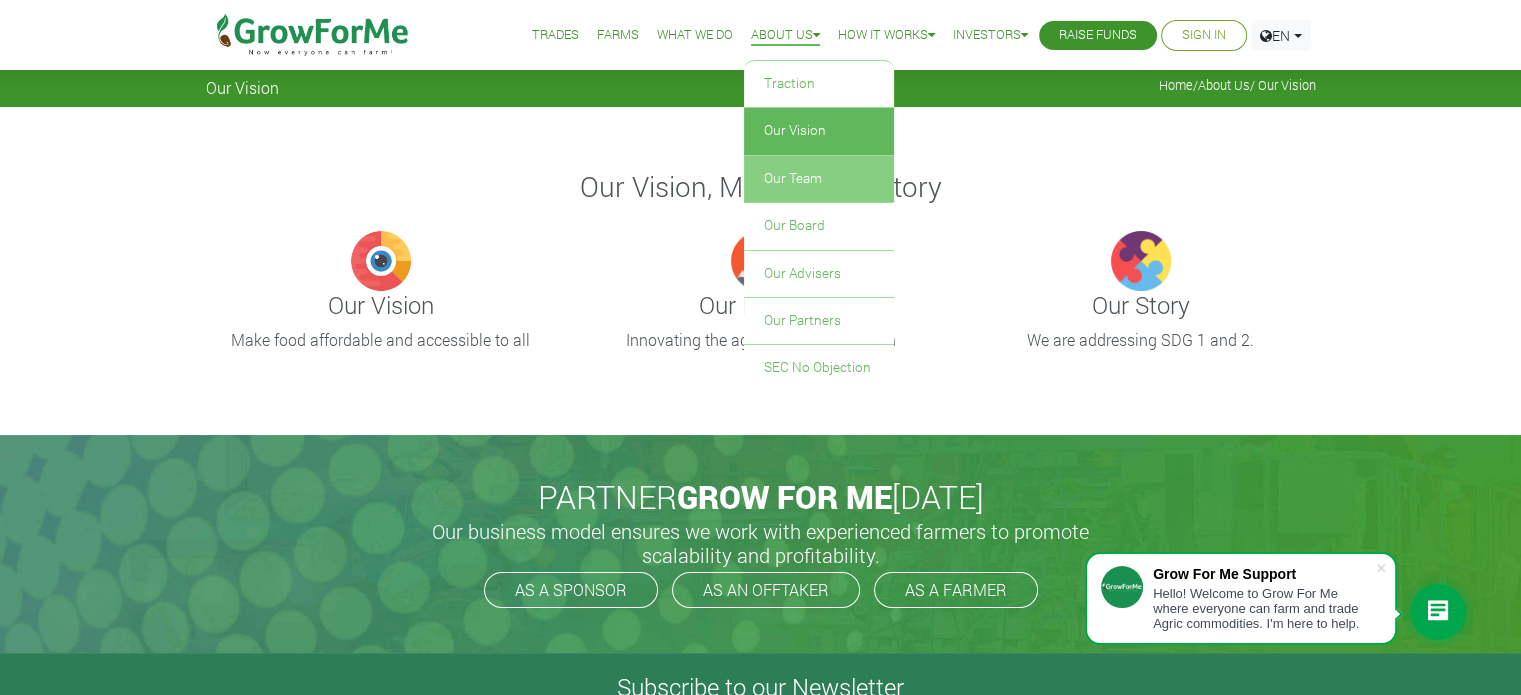 click on "Our Team" at bounding box center (819, 179) 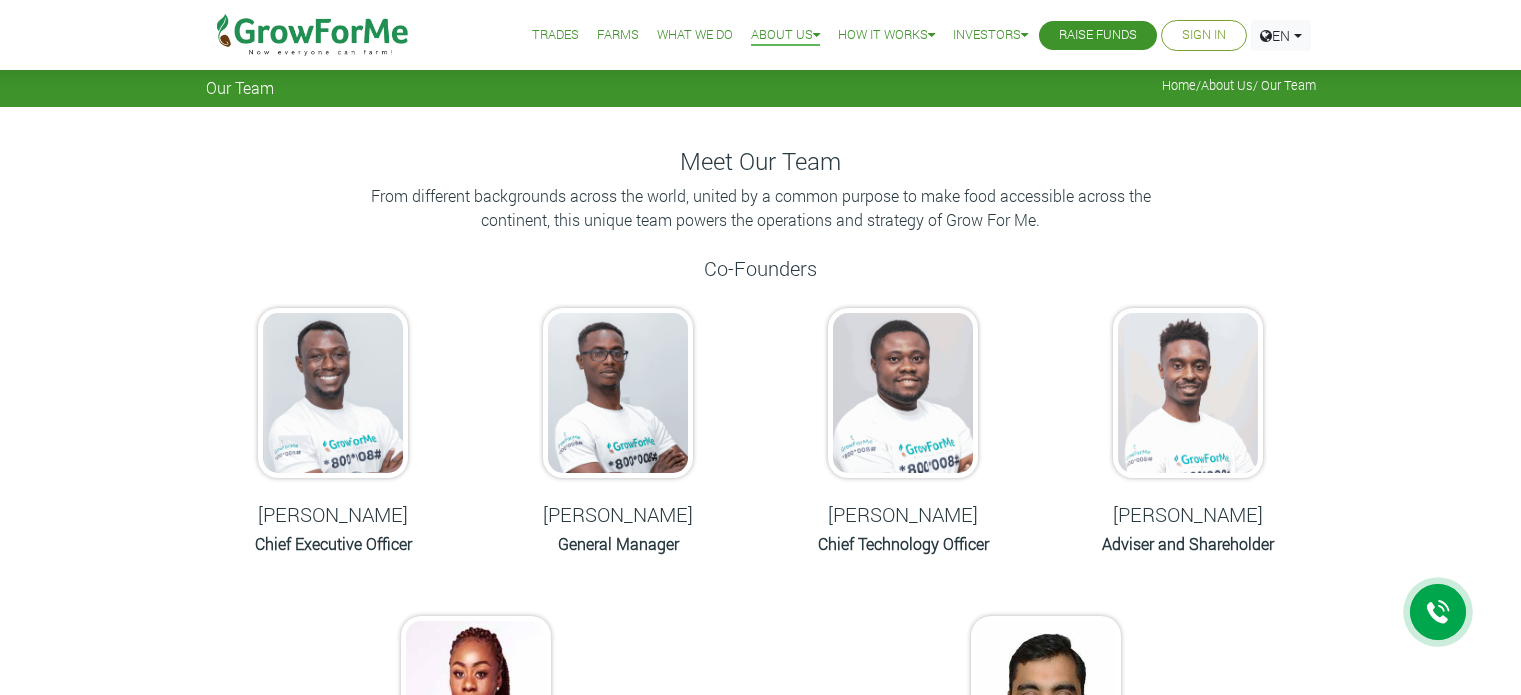 scroll, scrollTop: 0, scrollLeft: 0, axis: both 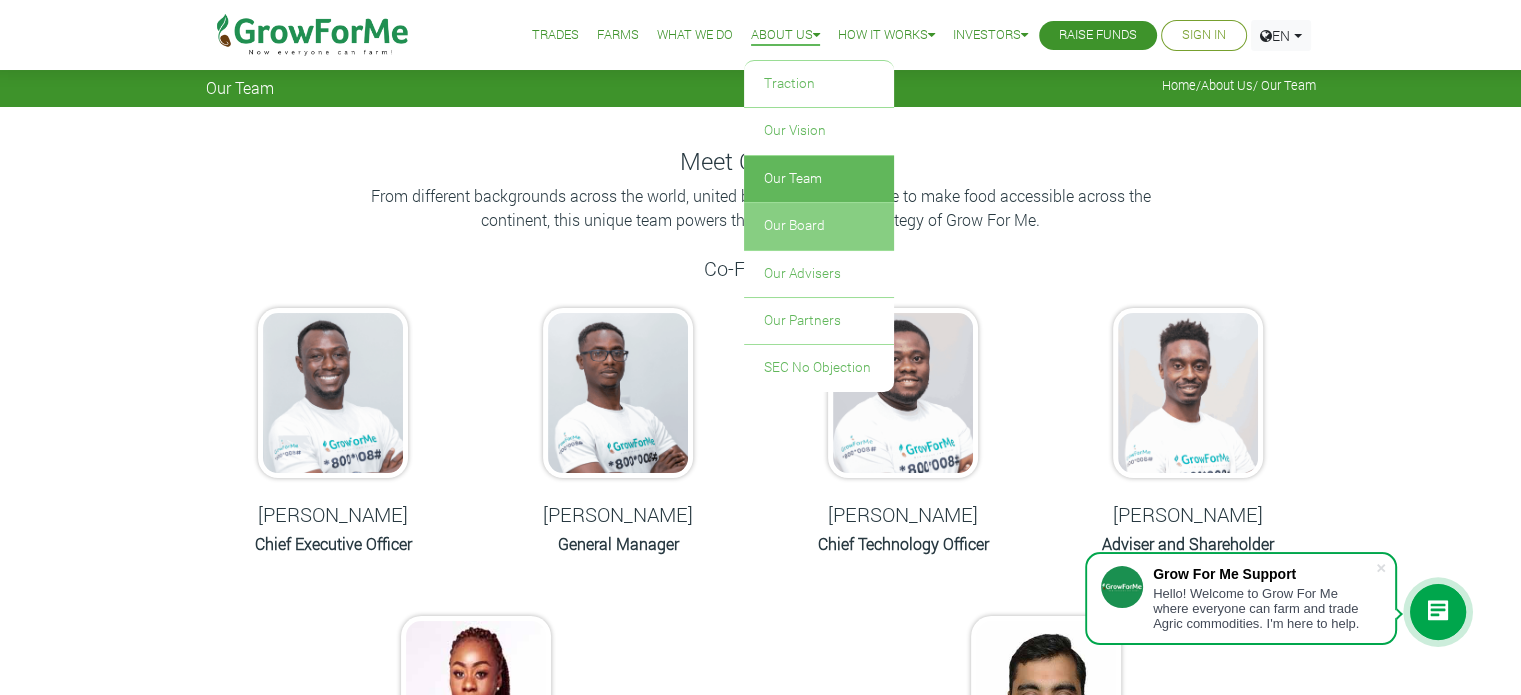 click on "Our Board" at bounding box center [819, 226] 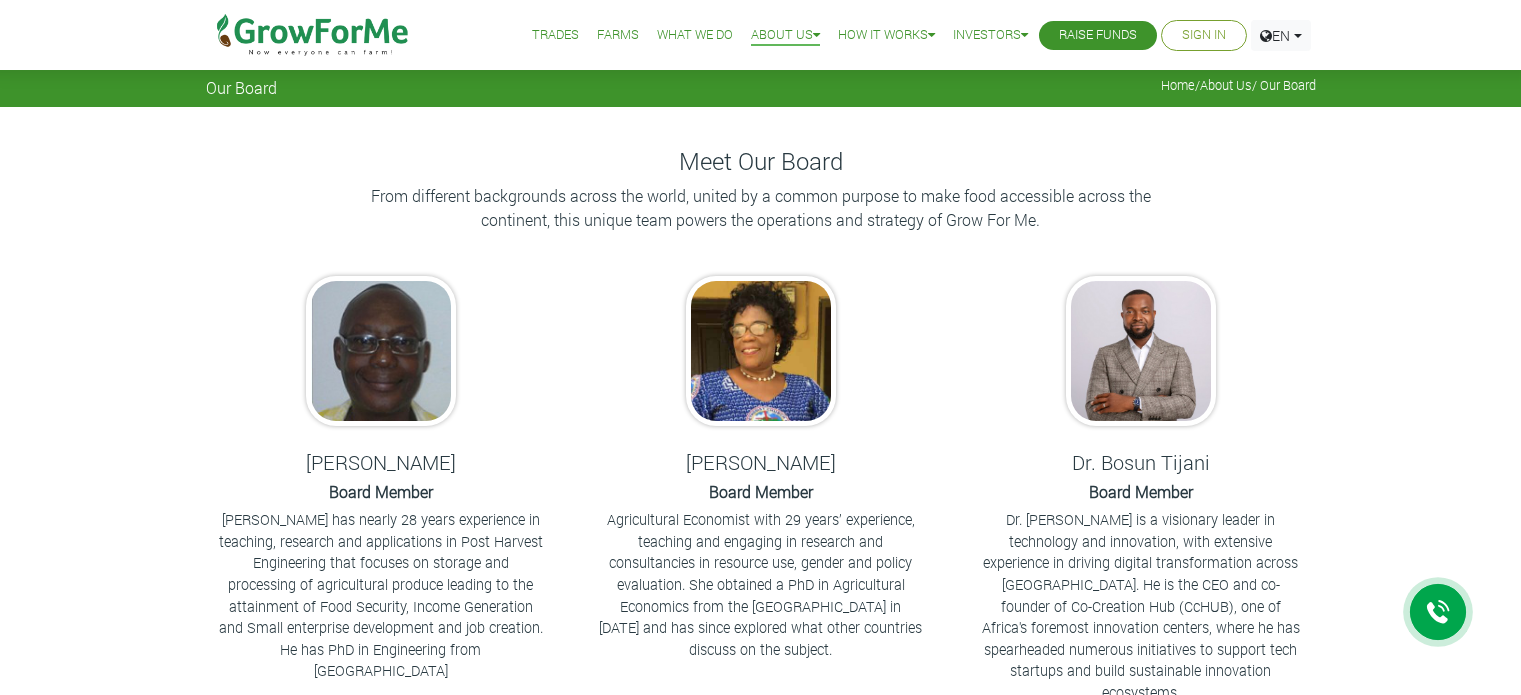 scroll, scrollTop: 0, scrollLeft: 0, axis: both 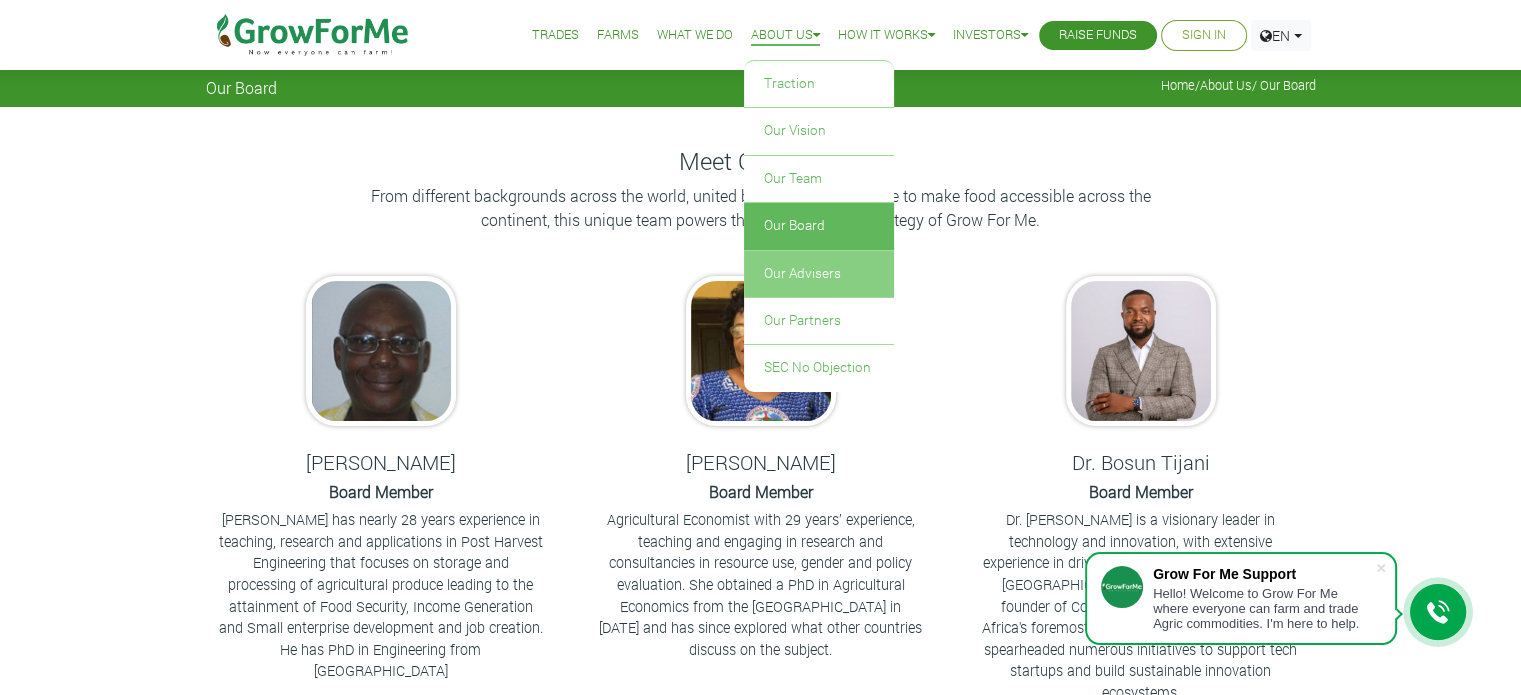 click on "Our Advisers" at bounding box center [819, 274] 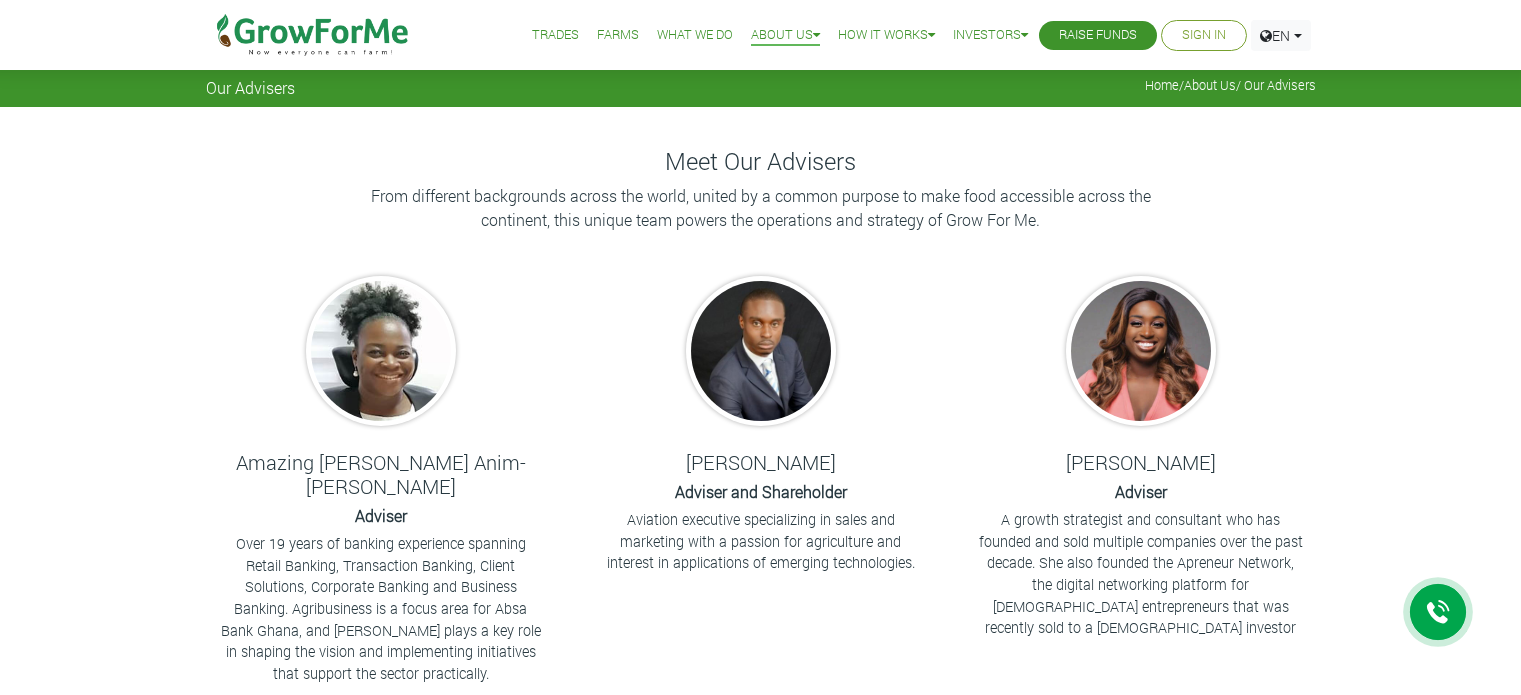 scroll, scrollTop: 0, scrollLeft: 0, axis: both 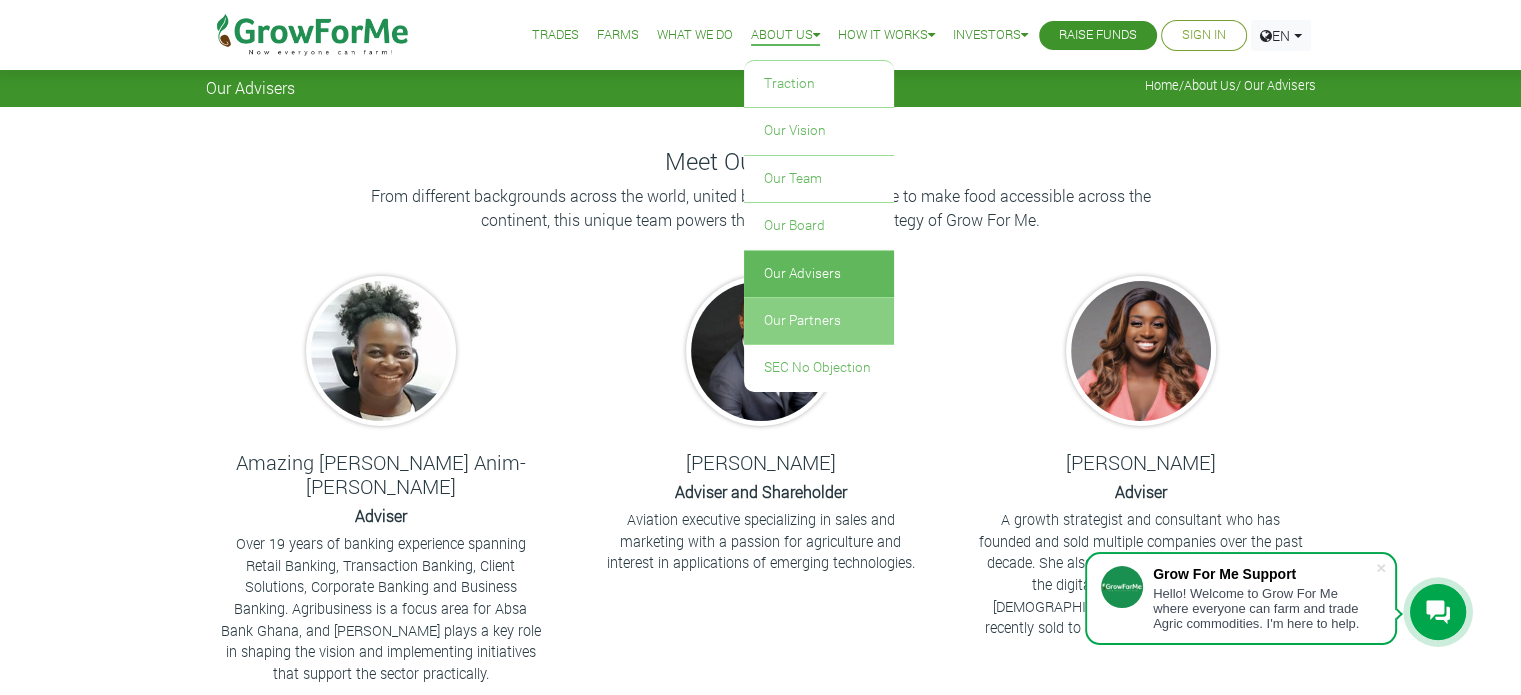 click on "Our Partners" at bounding box center (819, 321) 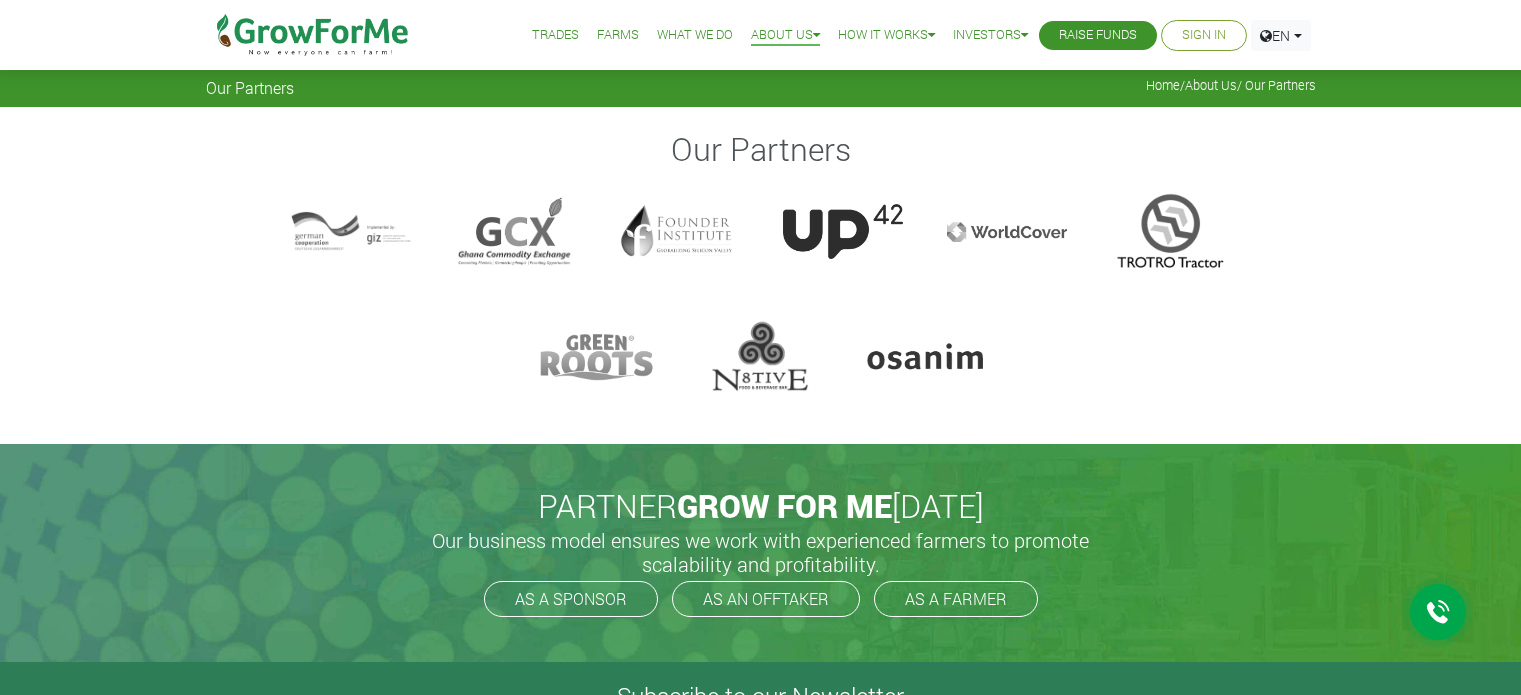 scroll, scrollTop: 0, scrollLeft: 0, axis: both 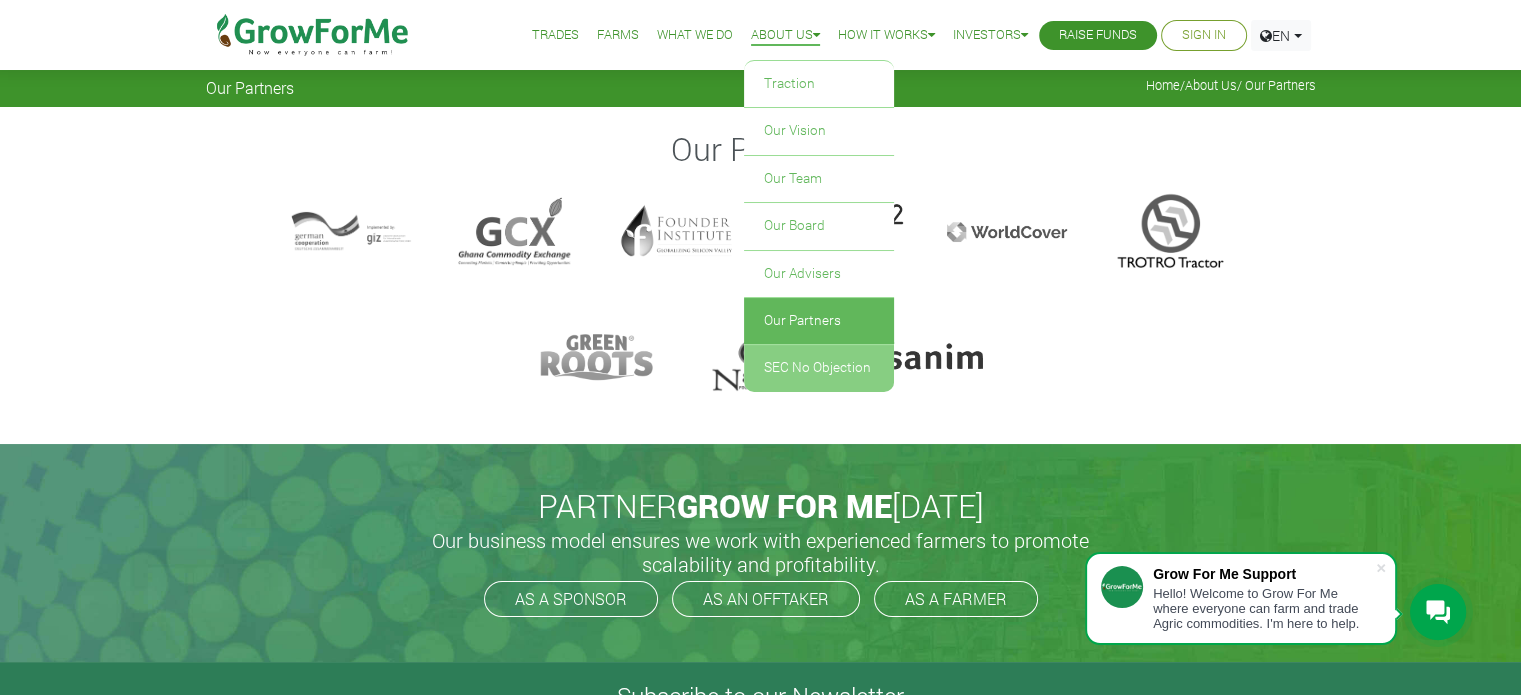 click on "SEC No Objection" at bounding box center [819, 368] 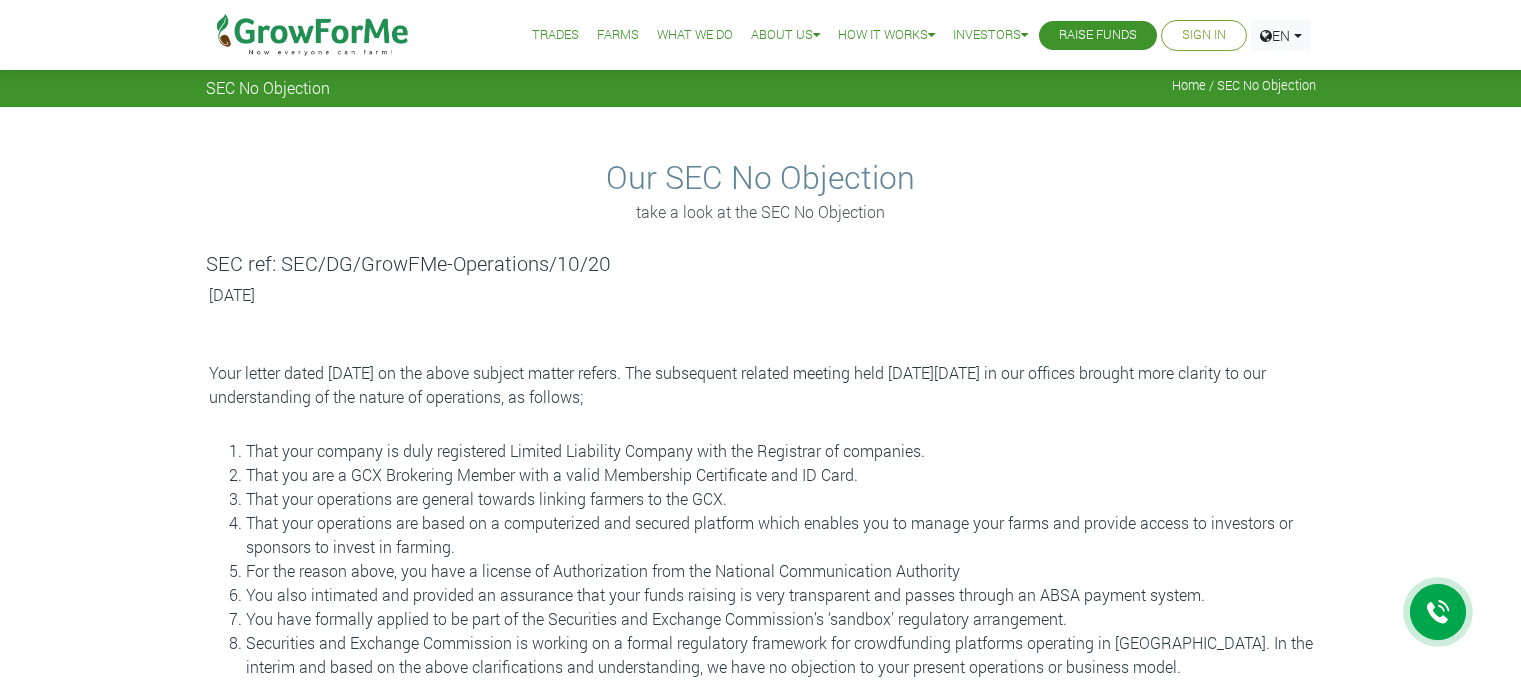 scroll, scrollTop: 0, scrollLeft: 0, axis: both 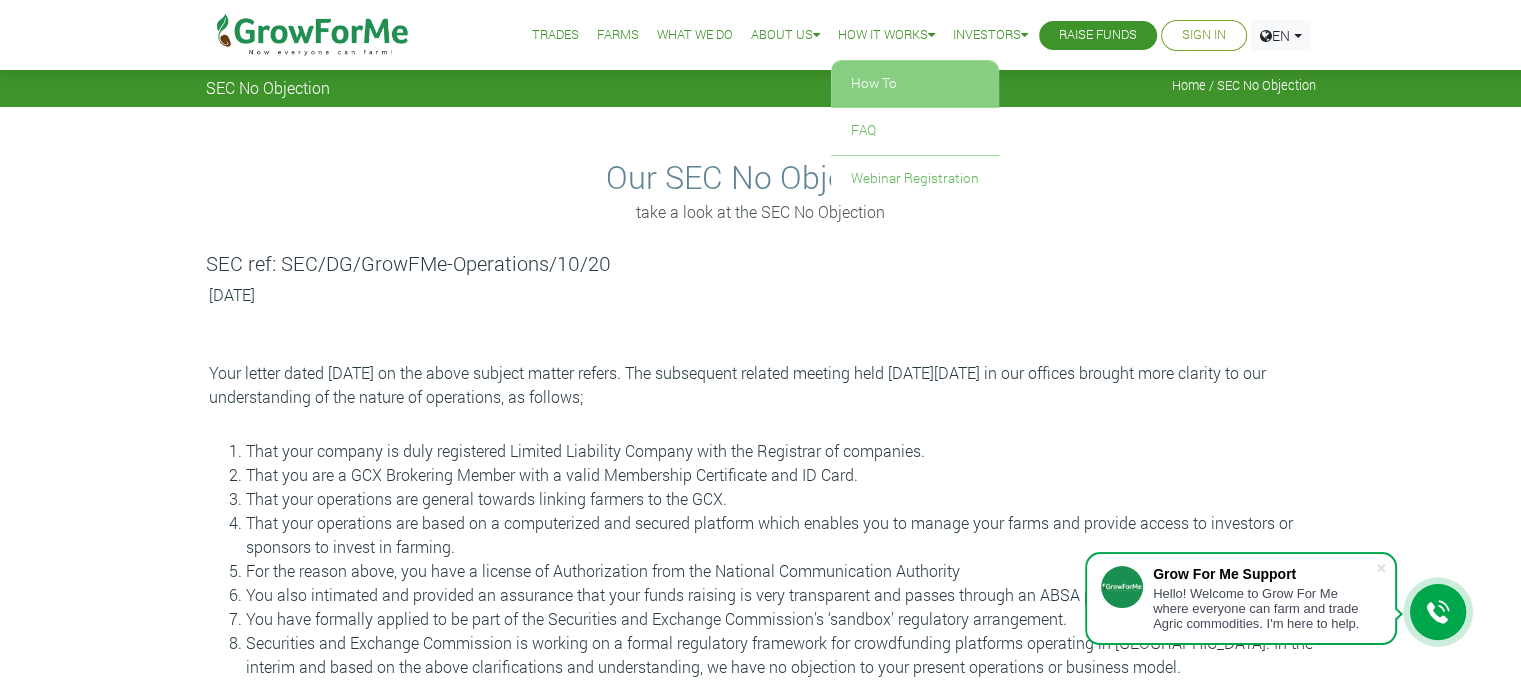 click on "How To" at bounding box center [915, 84] 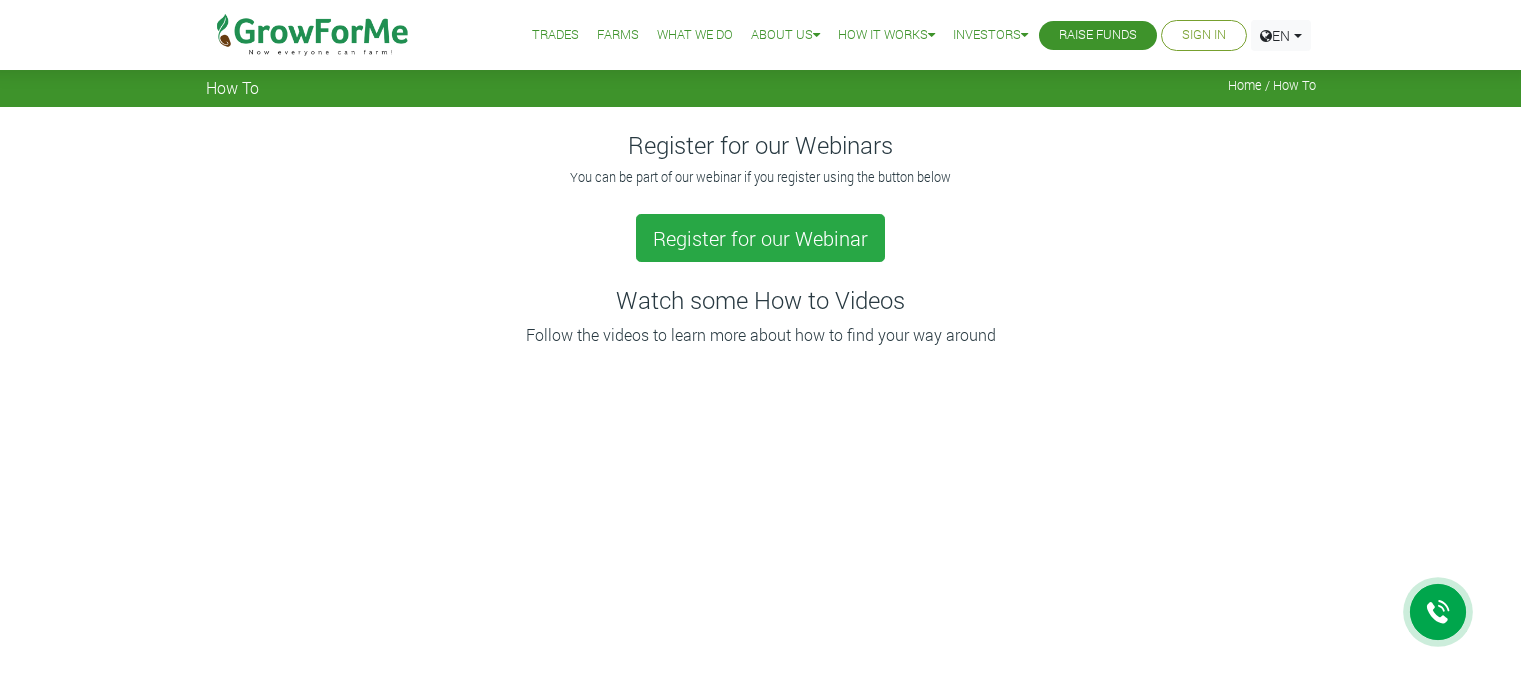 scroll, scrollTop: 0, scrollLeft: 0, axis: both 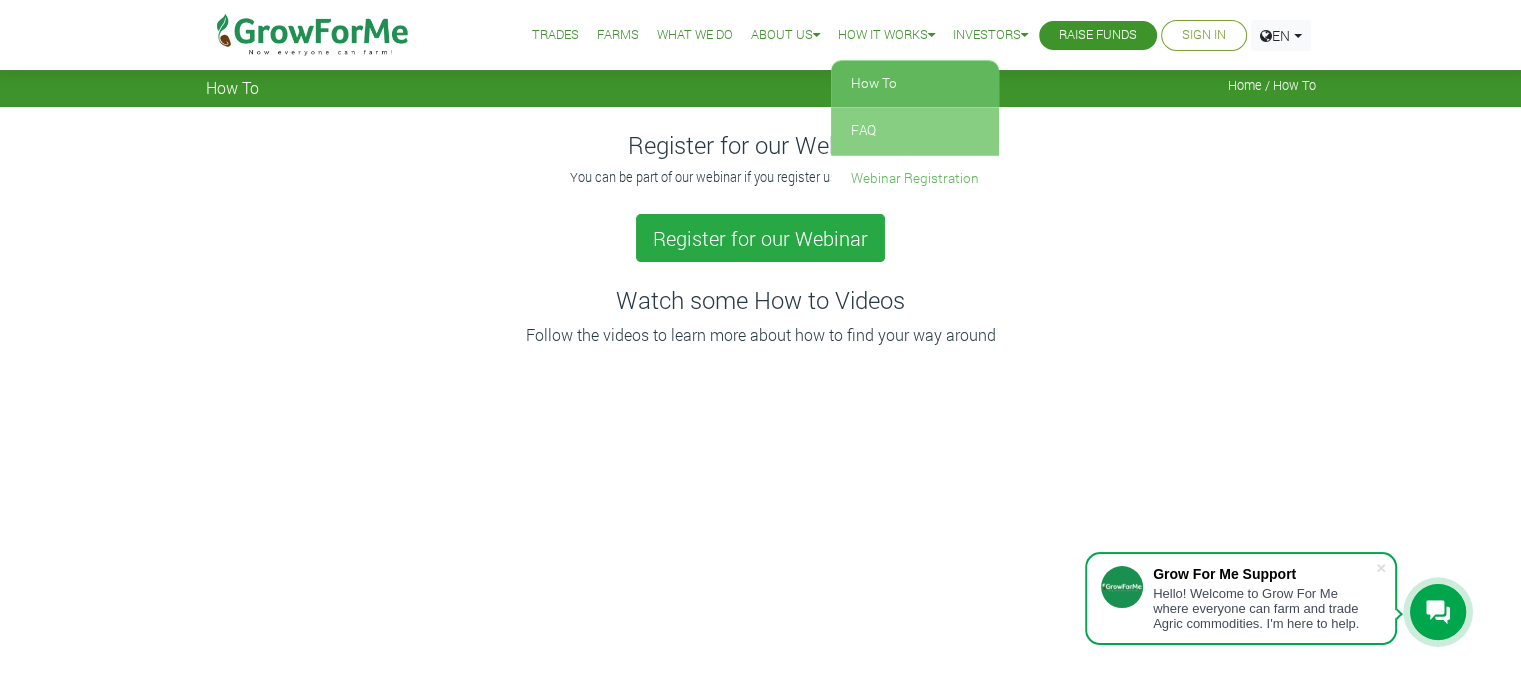 click on "FAQ" at bounding box center [915, 131] 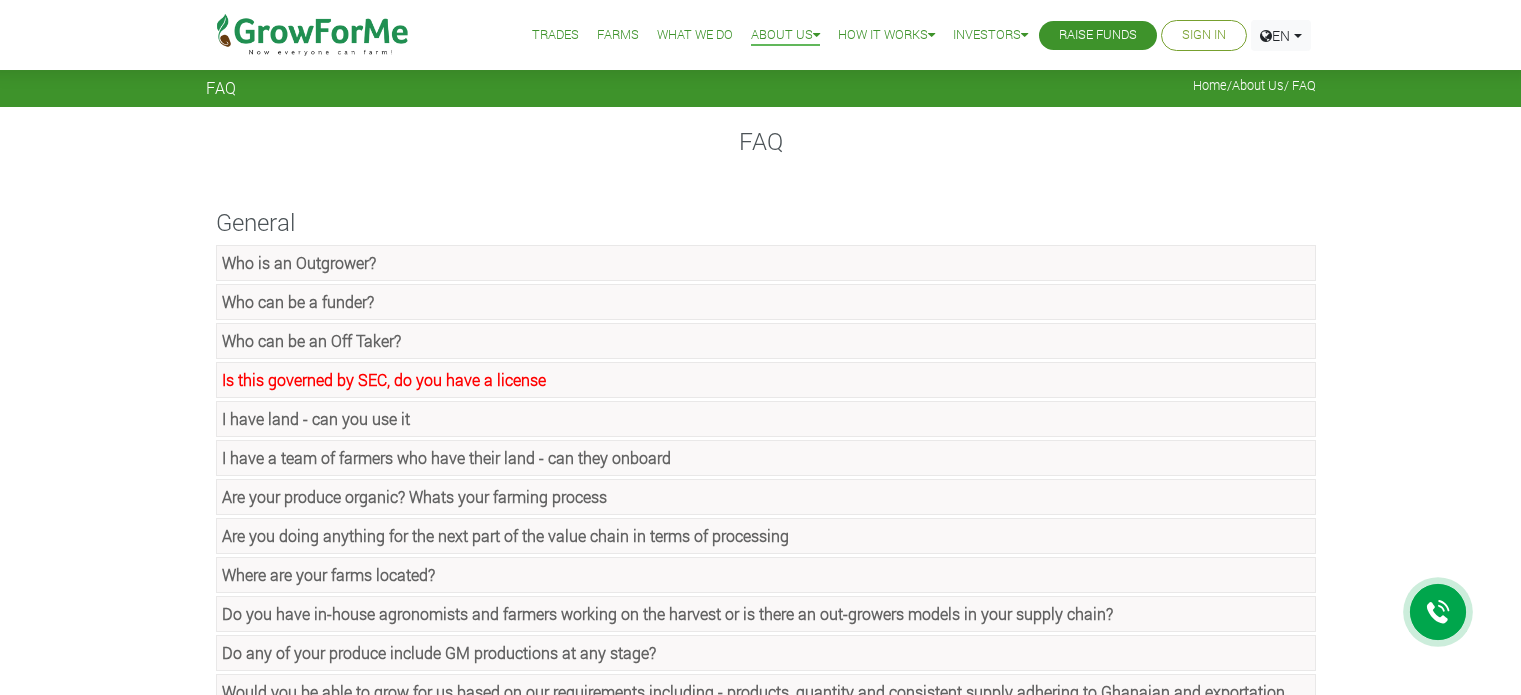scroll, scrollTop: 0, scrollLeft: 0, axis: both 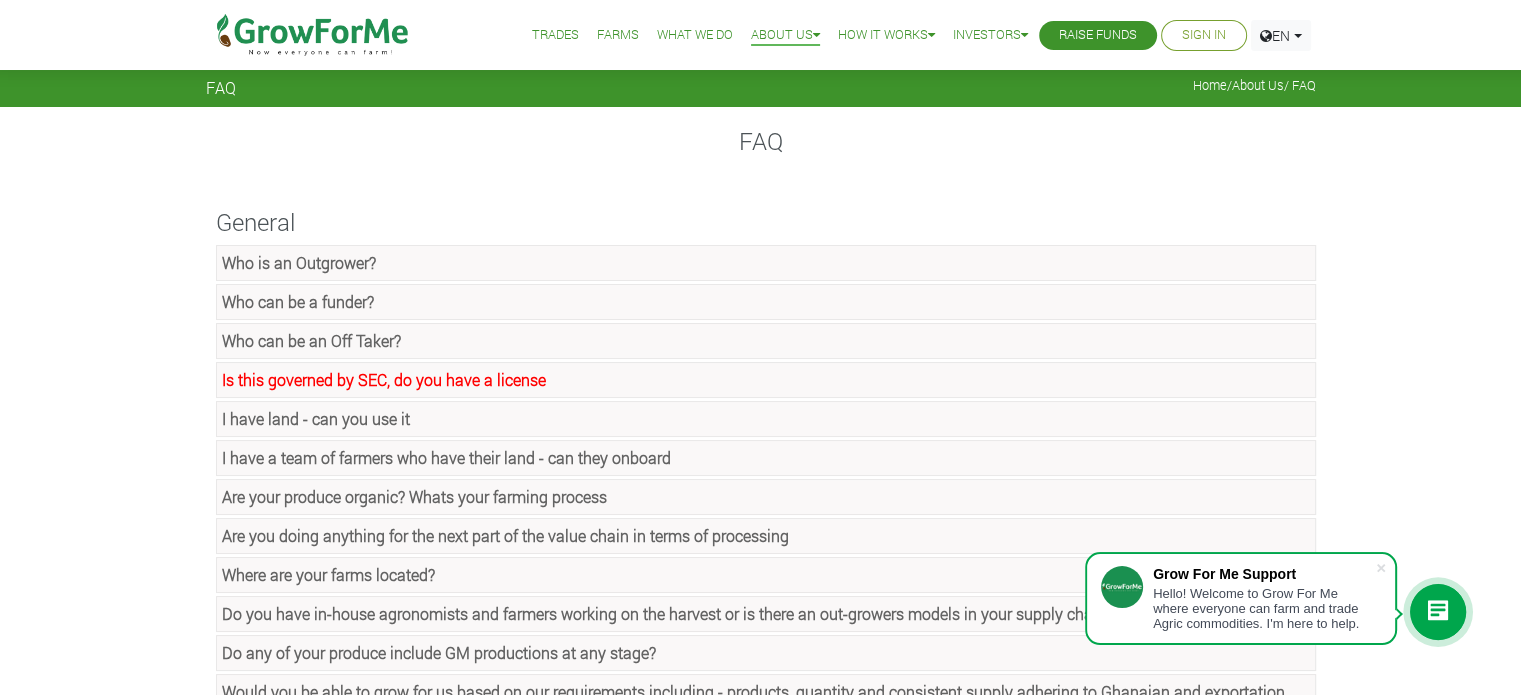 click on "Is this governed by SEC, do you have a license" at bounding box center (384, 379) 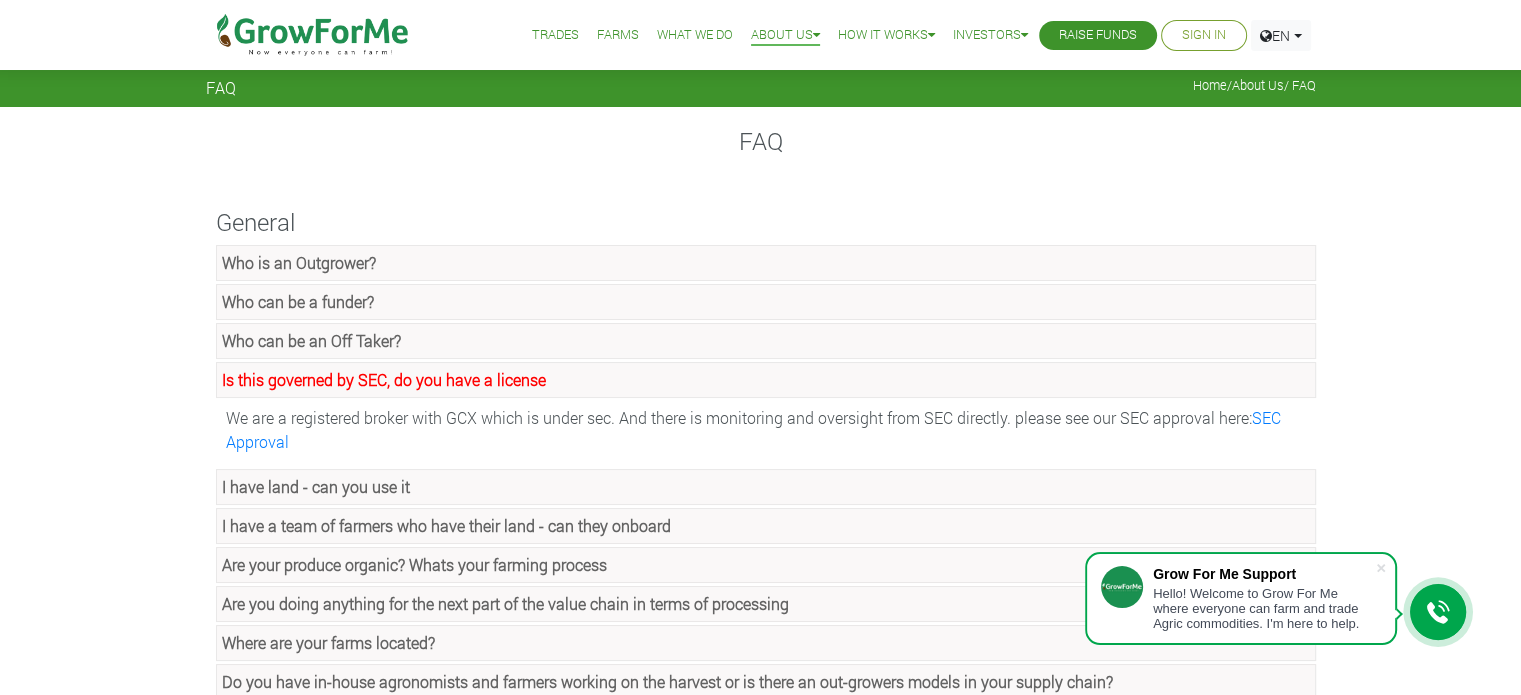 click on "Is this governed by SEC, do you have a license" at bounding box center [384, 379] 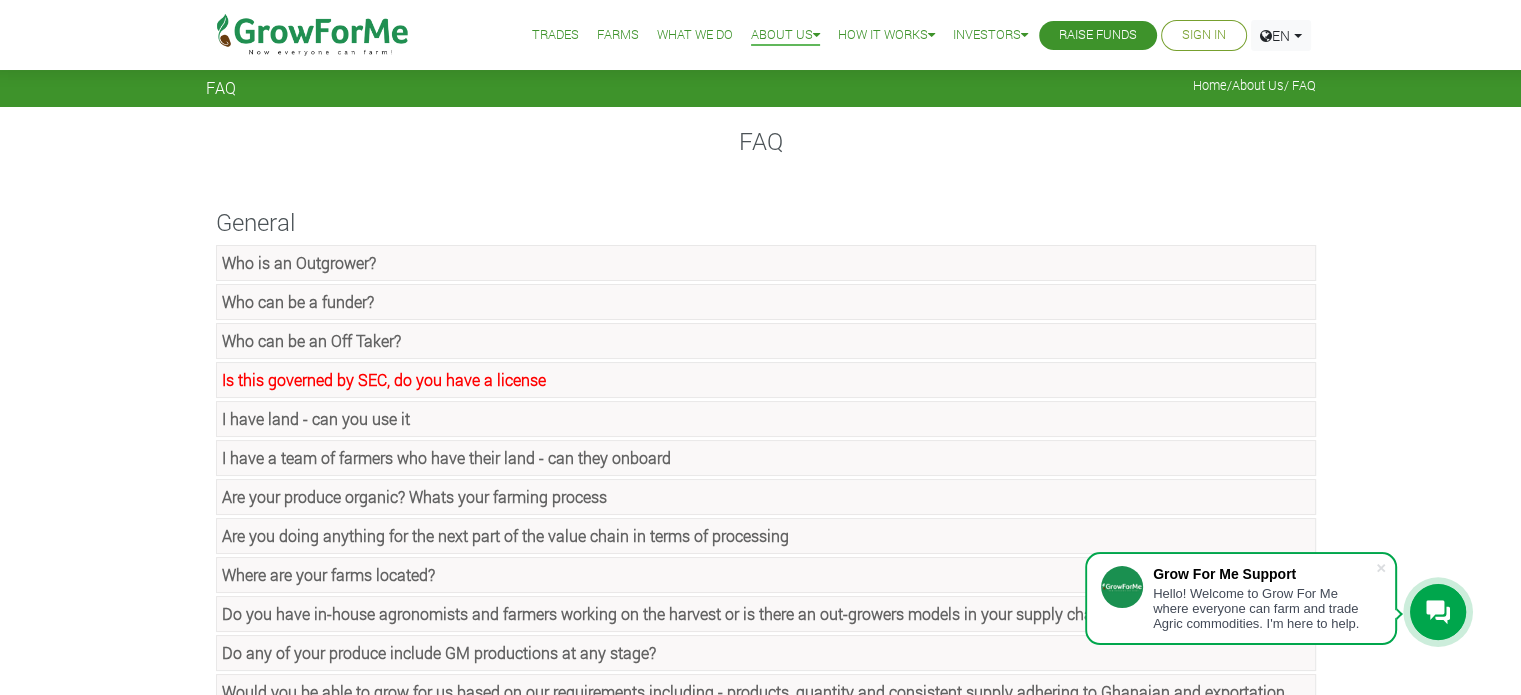 click on "I have land  - can you use it" at bounding box center [766, 419] 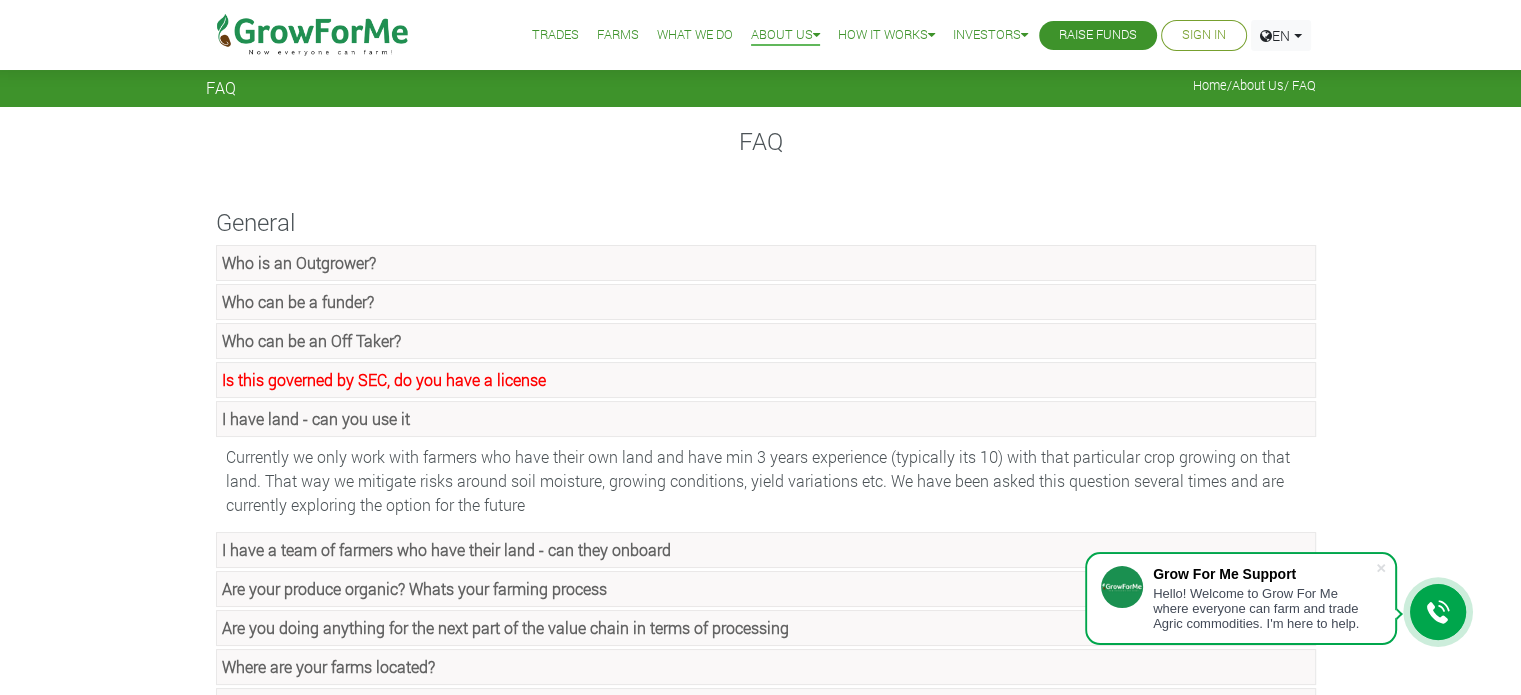 click on "I have land  - can you use it" at bounding box center (766, 419) 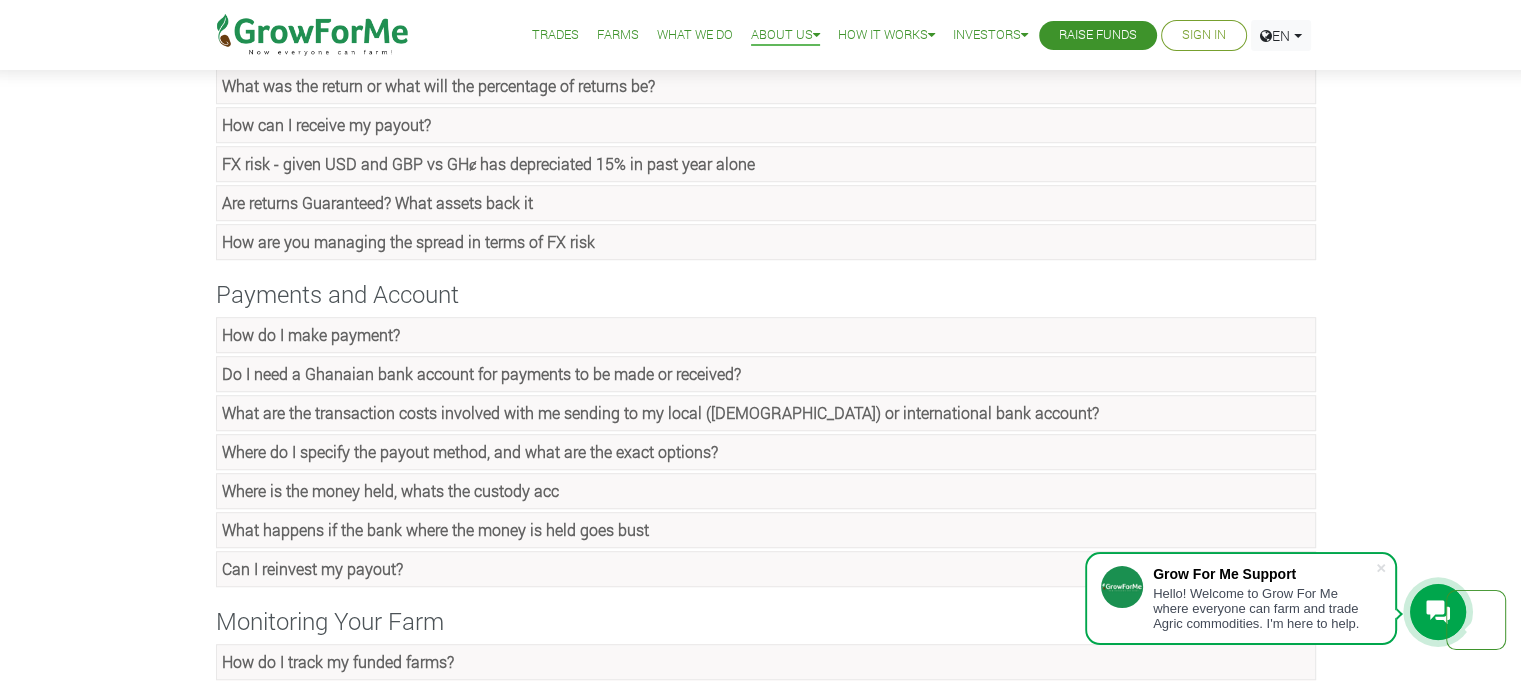 scroll, scrollTop: 1400, scrollLeft: 0, axis: vertical 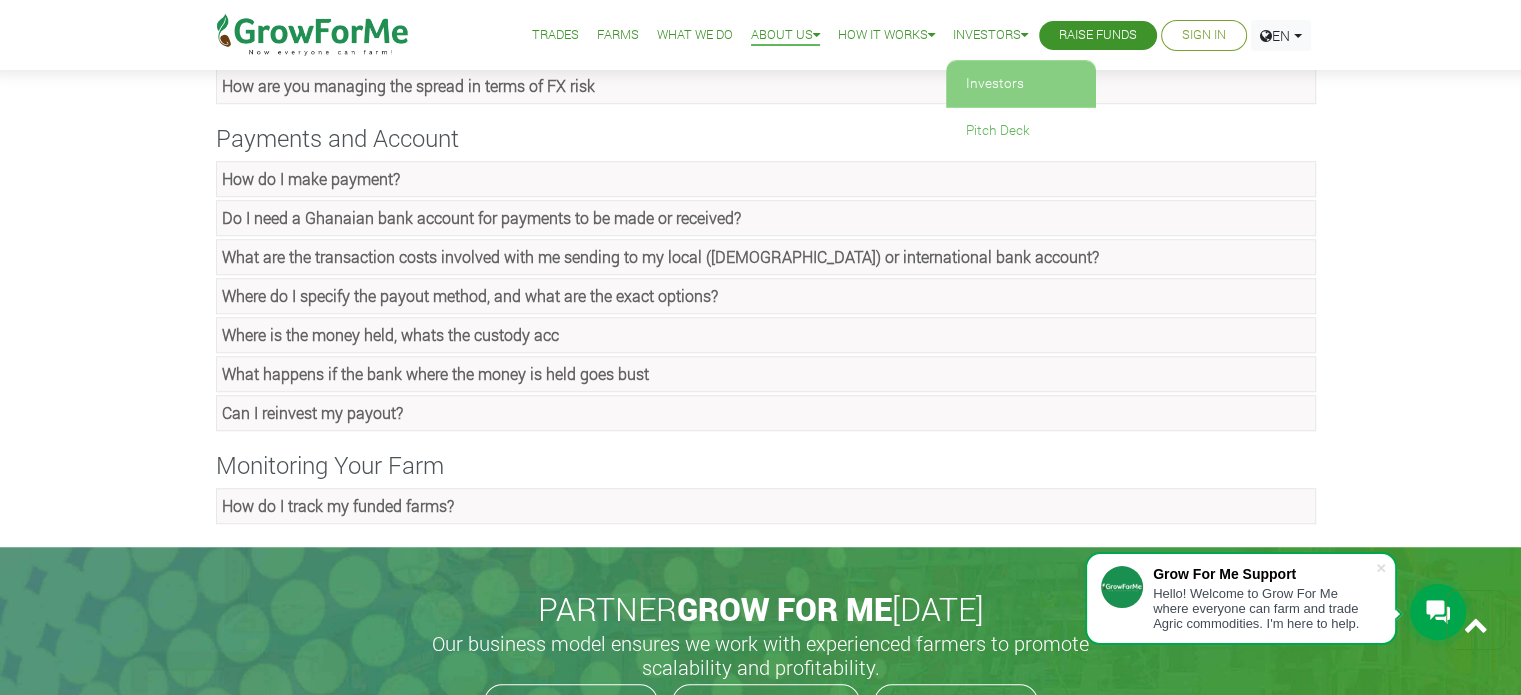 click on "Investors" at bounding box center (1021, 84) 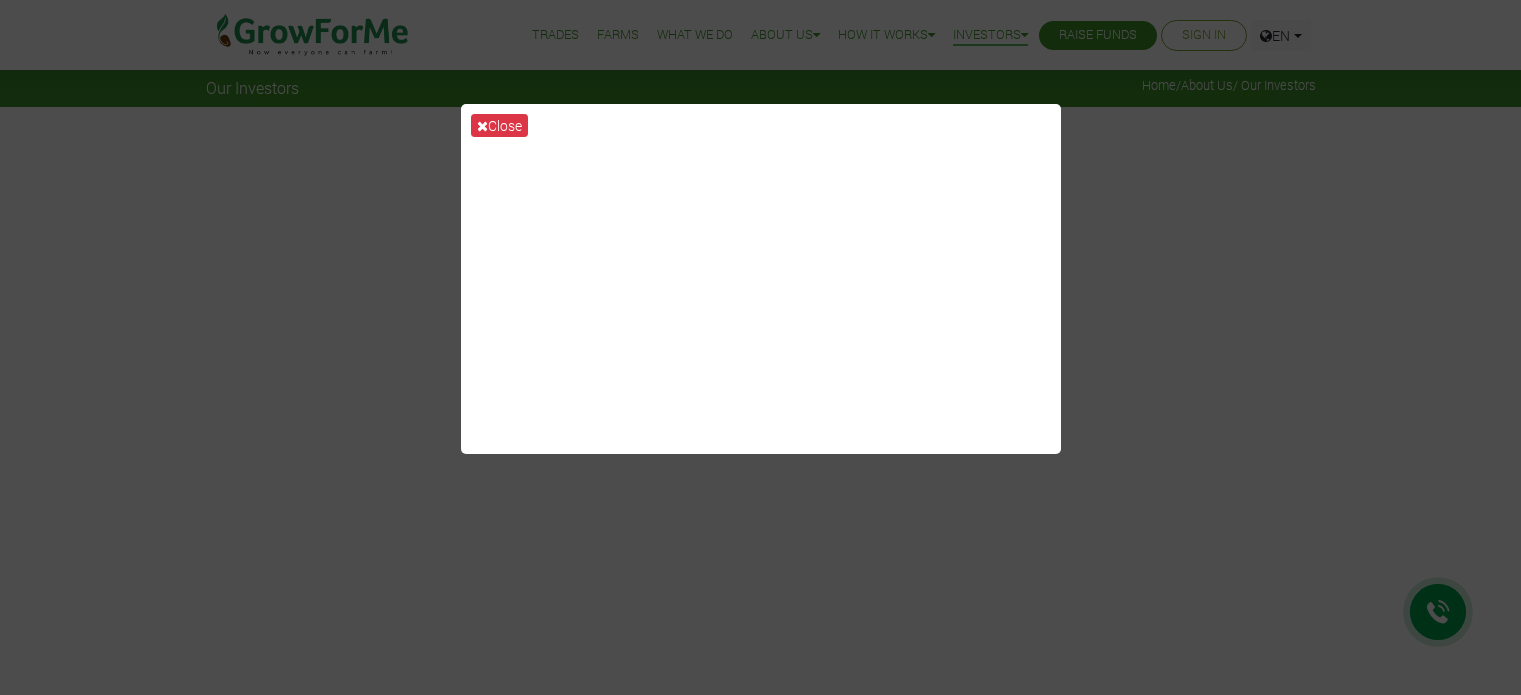 scroll, scrollTop: 0, scrollLeft: 0, axis: both 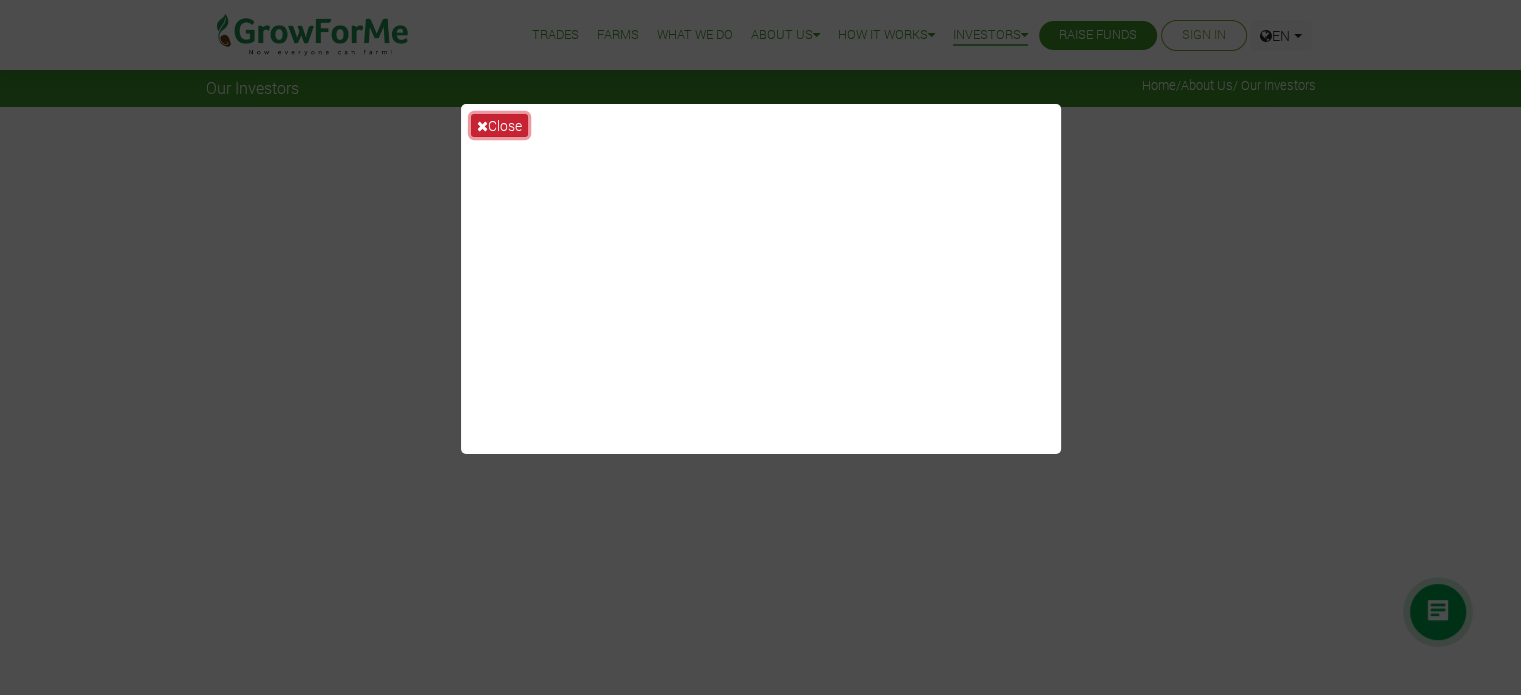 click on "Close" at bounding box center (499, 125) 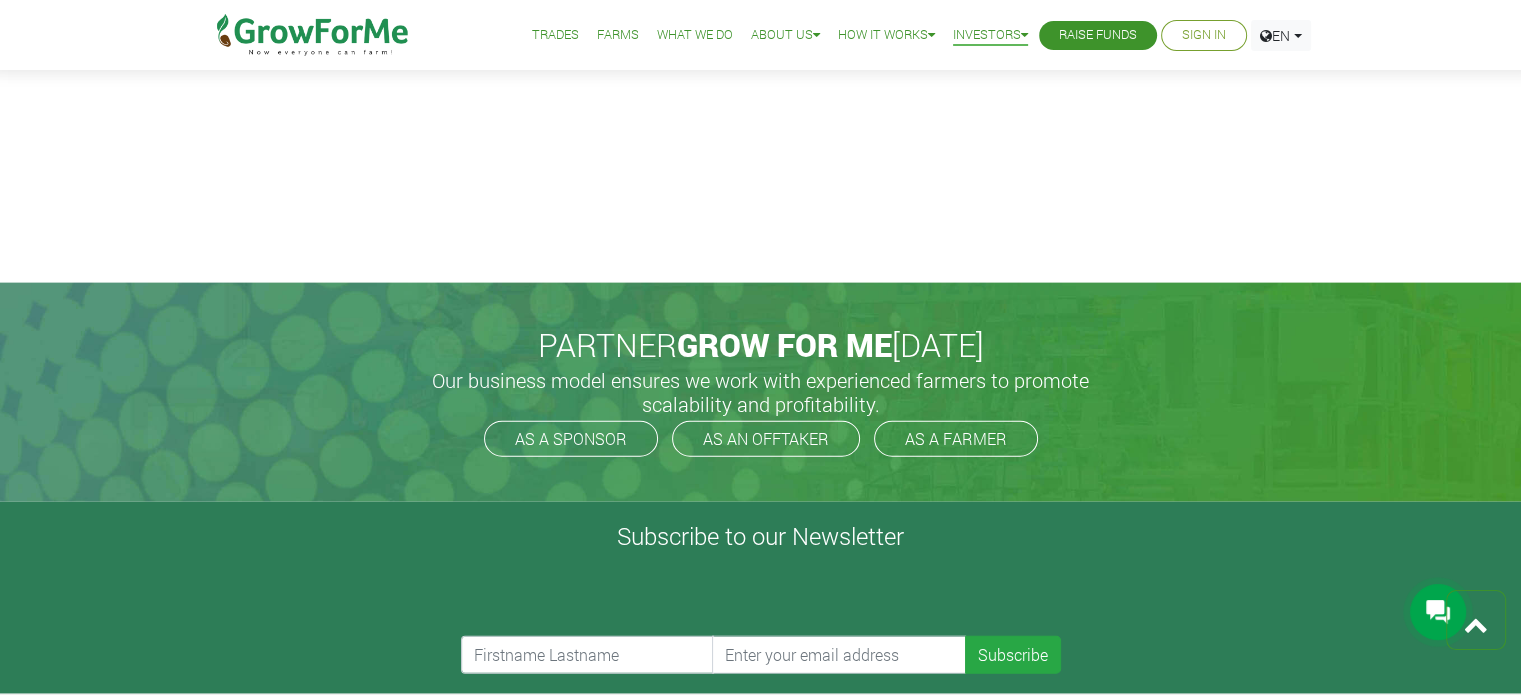 scroll, scrollTop: 4400, scrollLeft: 0, axis: vertical 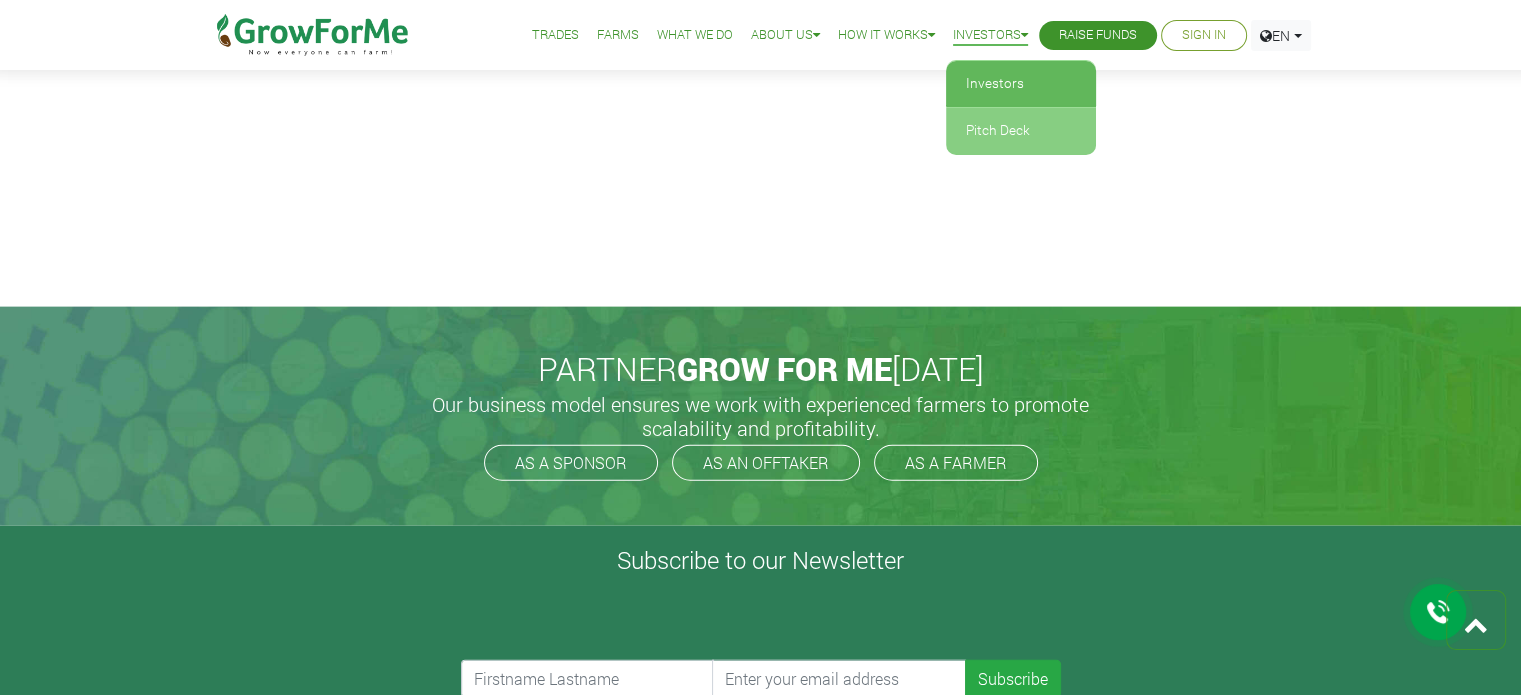click on "Pitch Deck" at bounding box center [1021, 131] 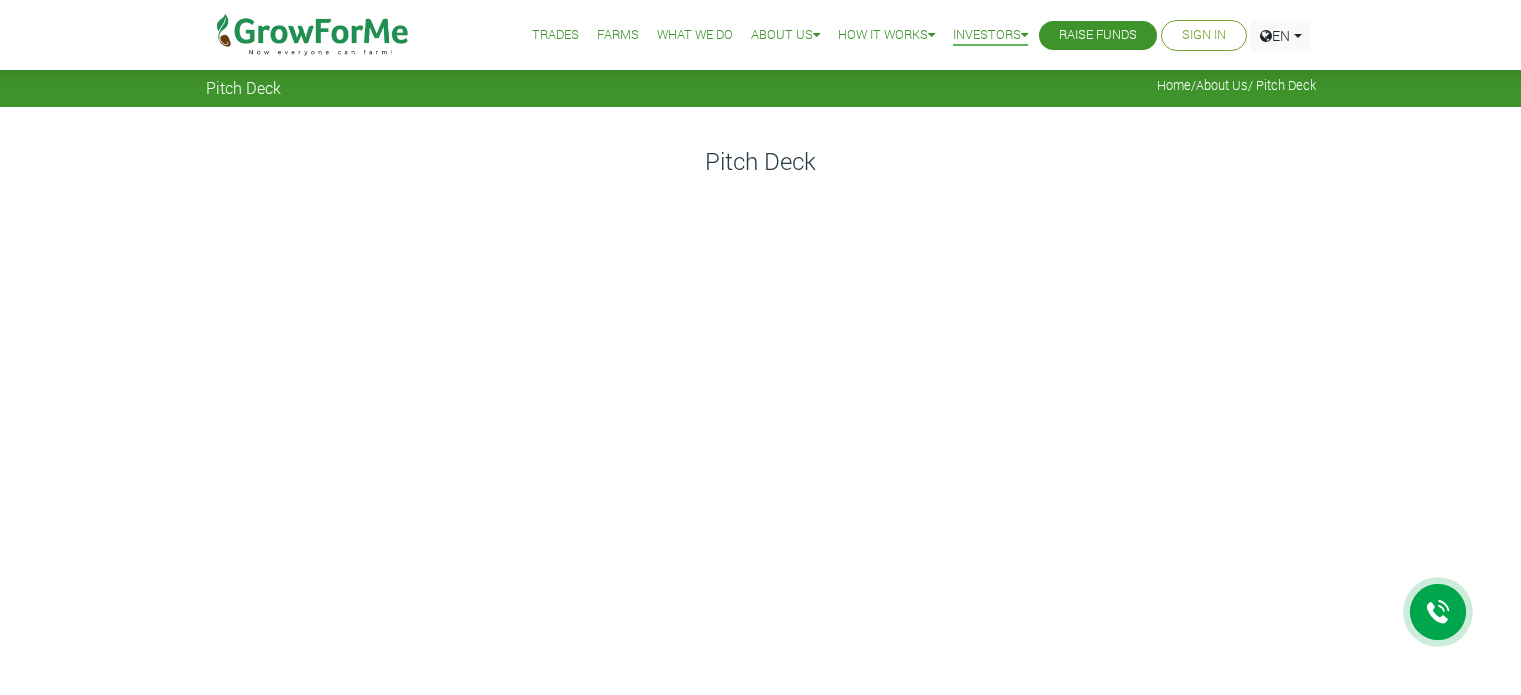 scroll, scrollTop: 0, scrollLeft: 0, axis: both 